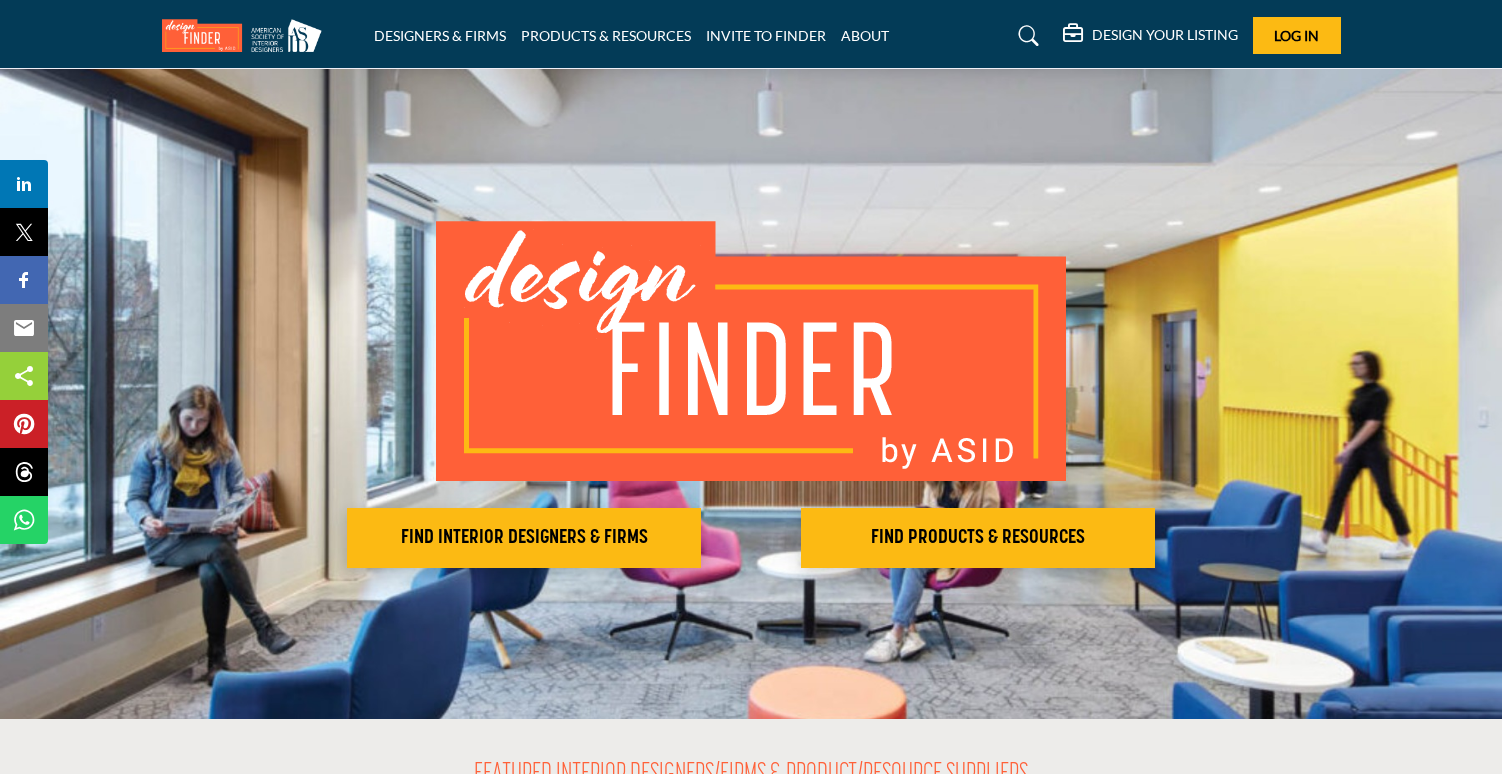 scroll, scrollTop: 0, scrollLeft: 0, axis: both 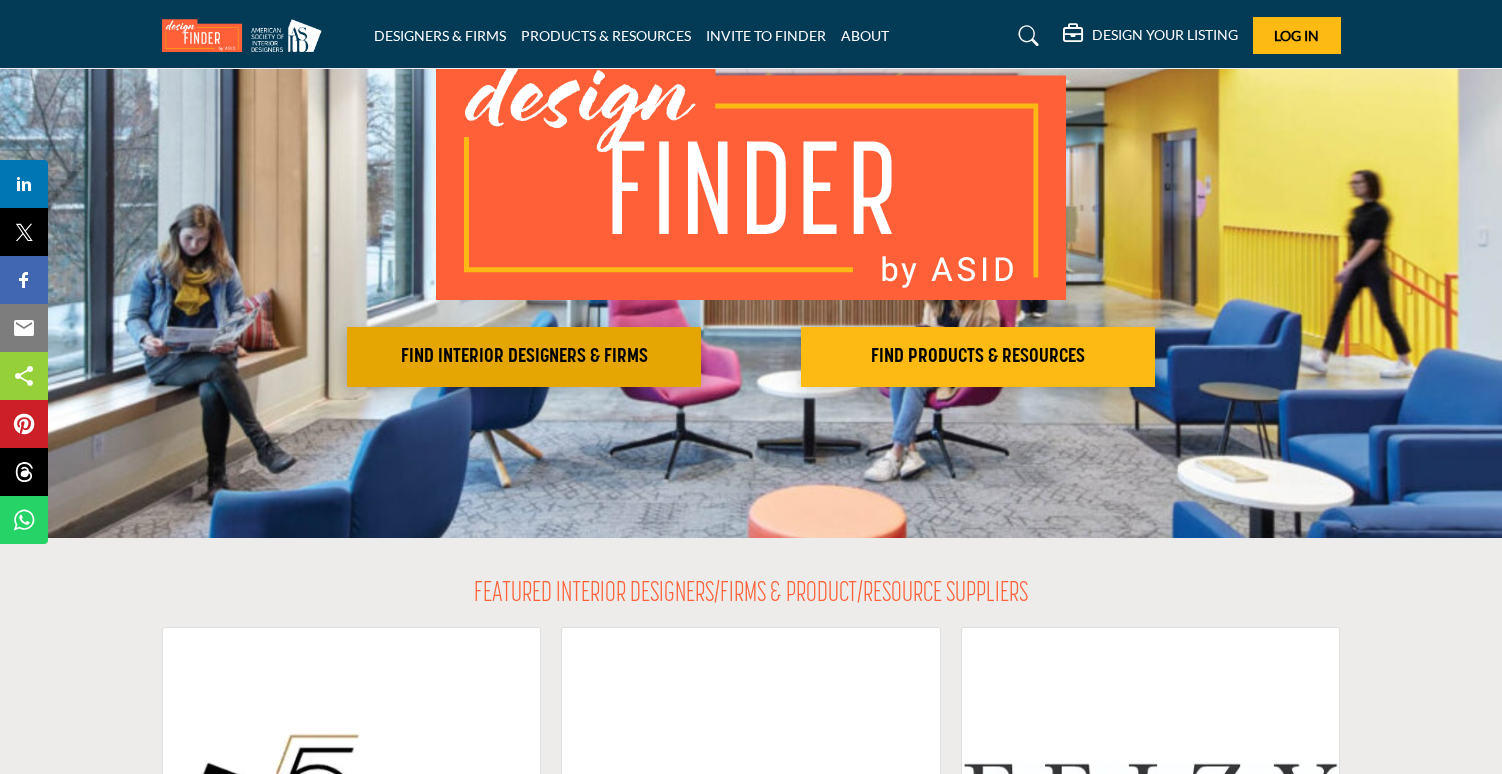 click on "FIND INTERIOR DESIGNERS & FIRMS" at bounding box center (524, 357) 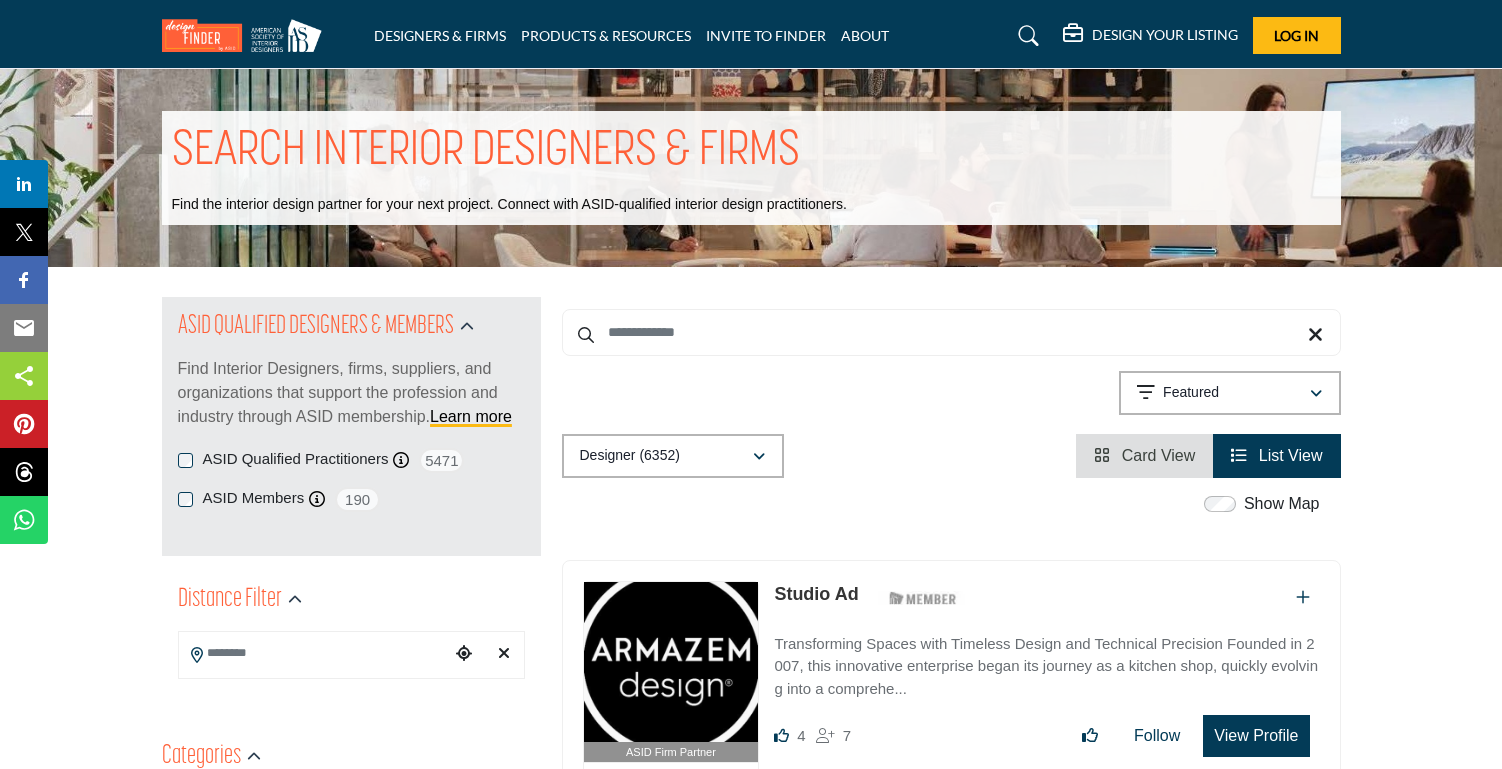 scroll, scrollTop: 0, scrollLeft: 0, axis: both 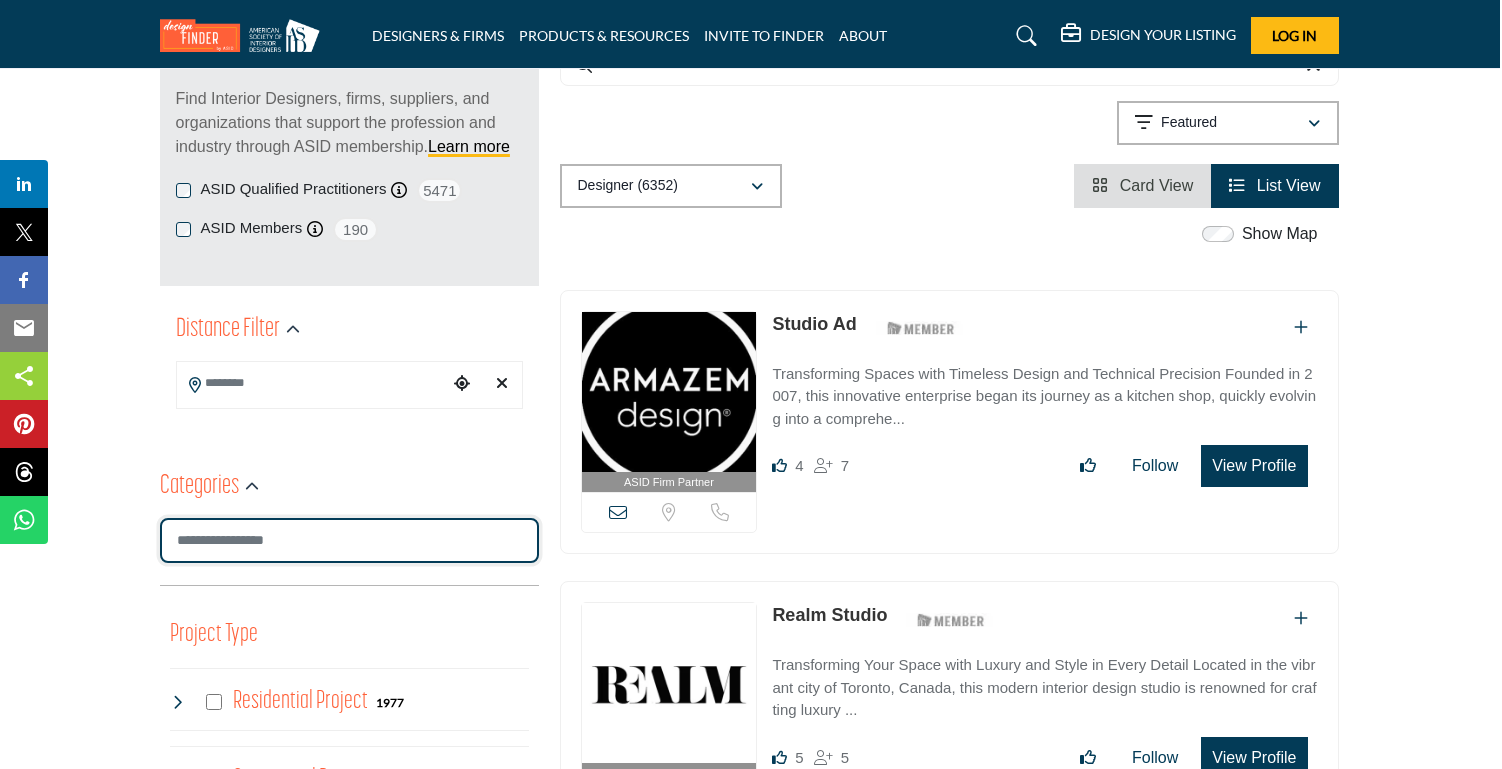 click at bounding box center [349, 540] 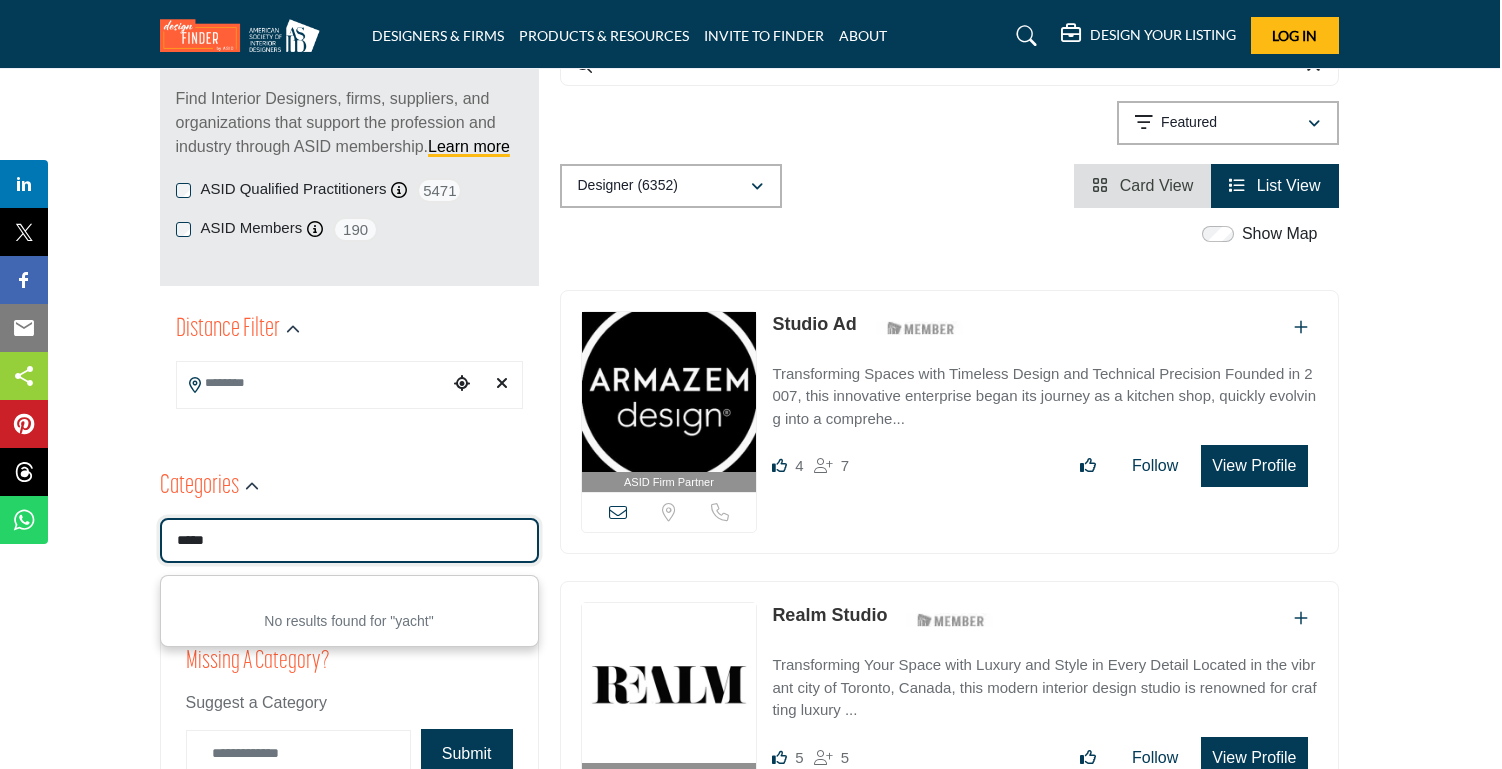 type on "*****" 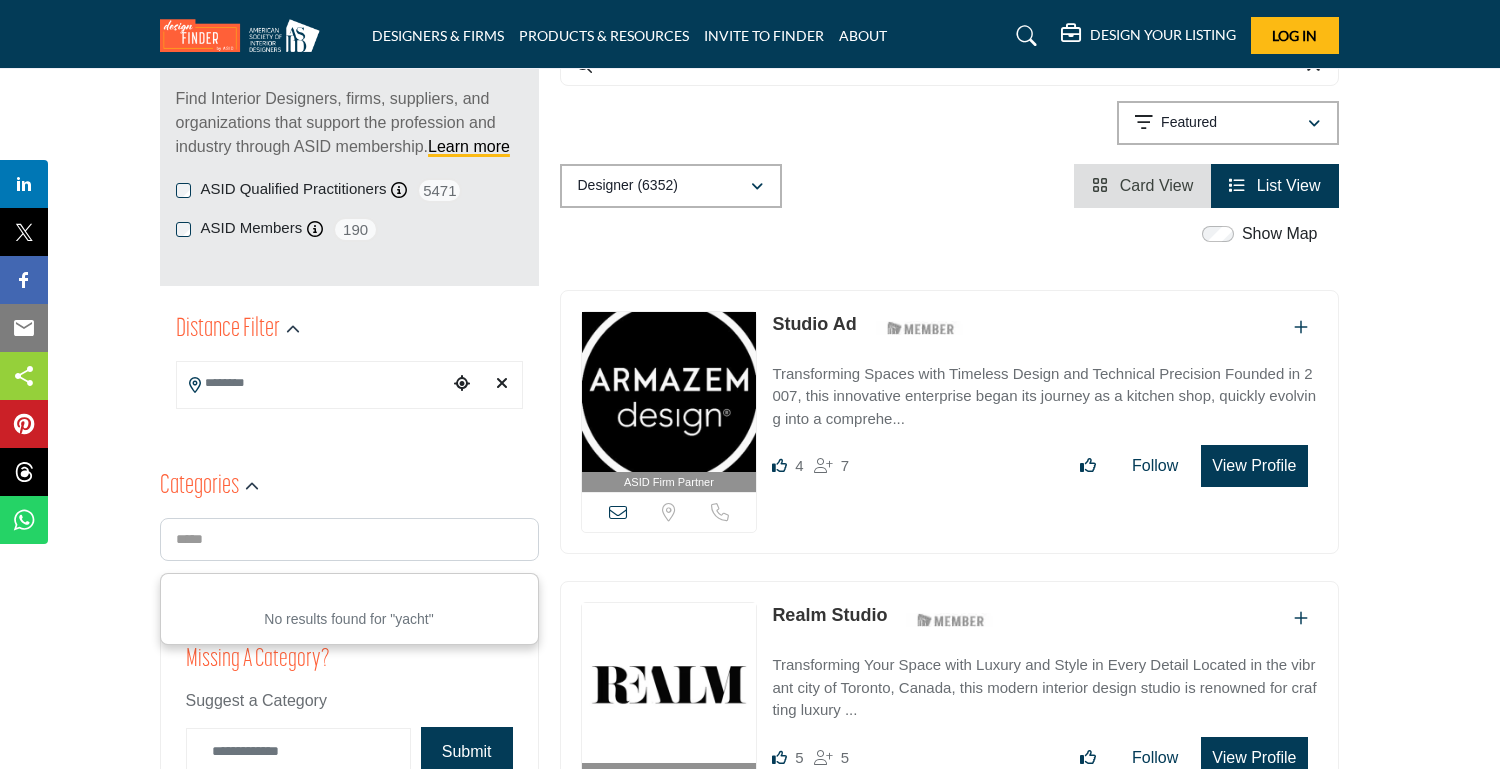 click on "Categories" at bounding box center (349, 487) 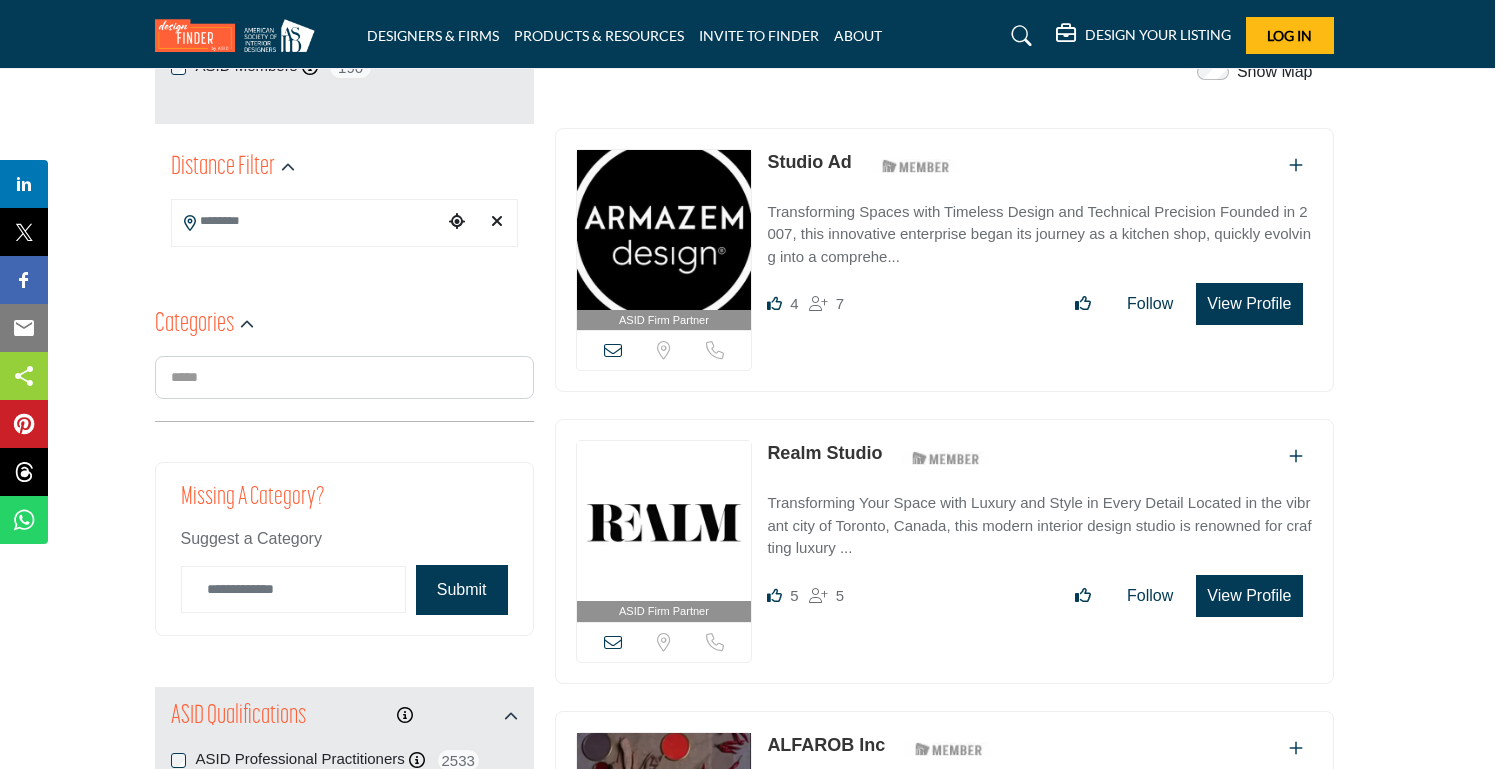 scroll, scrollTop: 397, scrollLeft: 7, axis: both 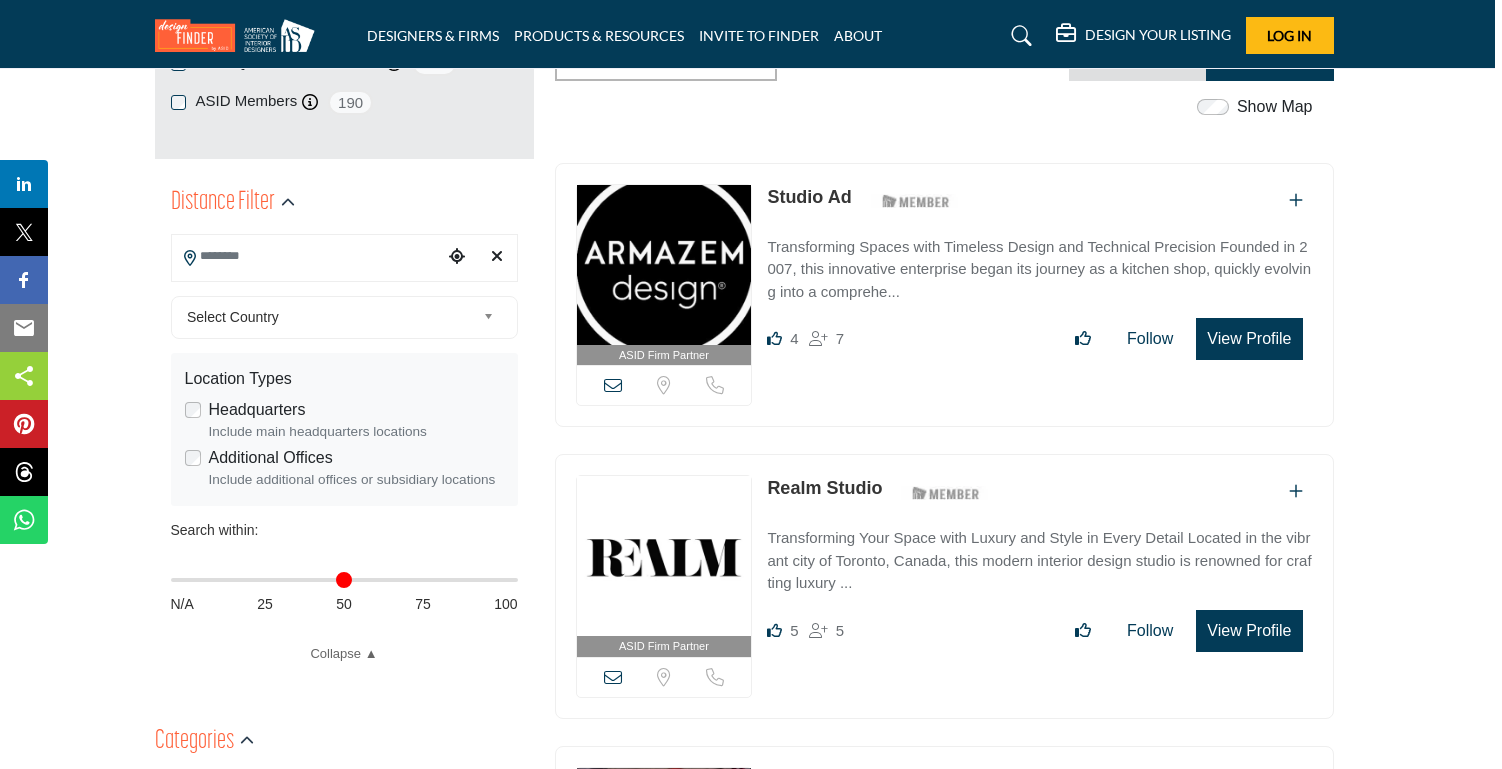 click at bounding box center [307, 256] 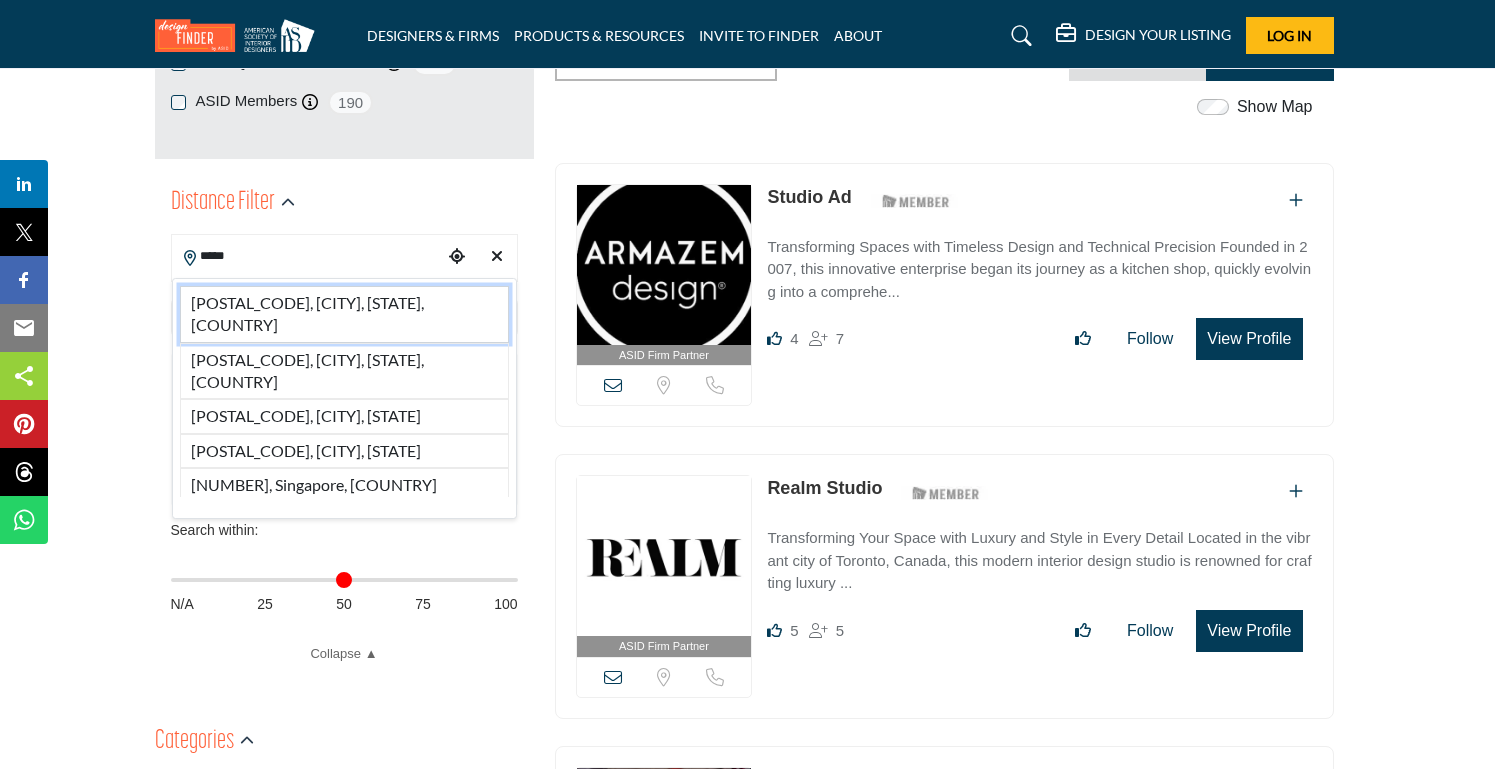 click on "[POSTAL_CODE], [CITY], [STATE], [COUNTRY]" at bounding box center [344, 314] 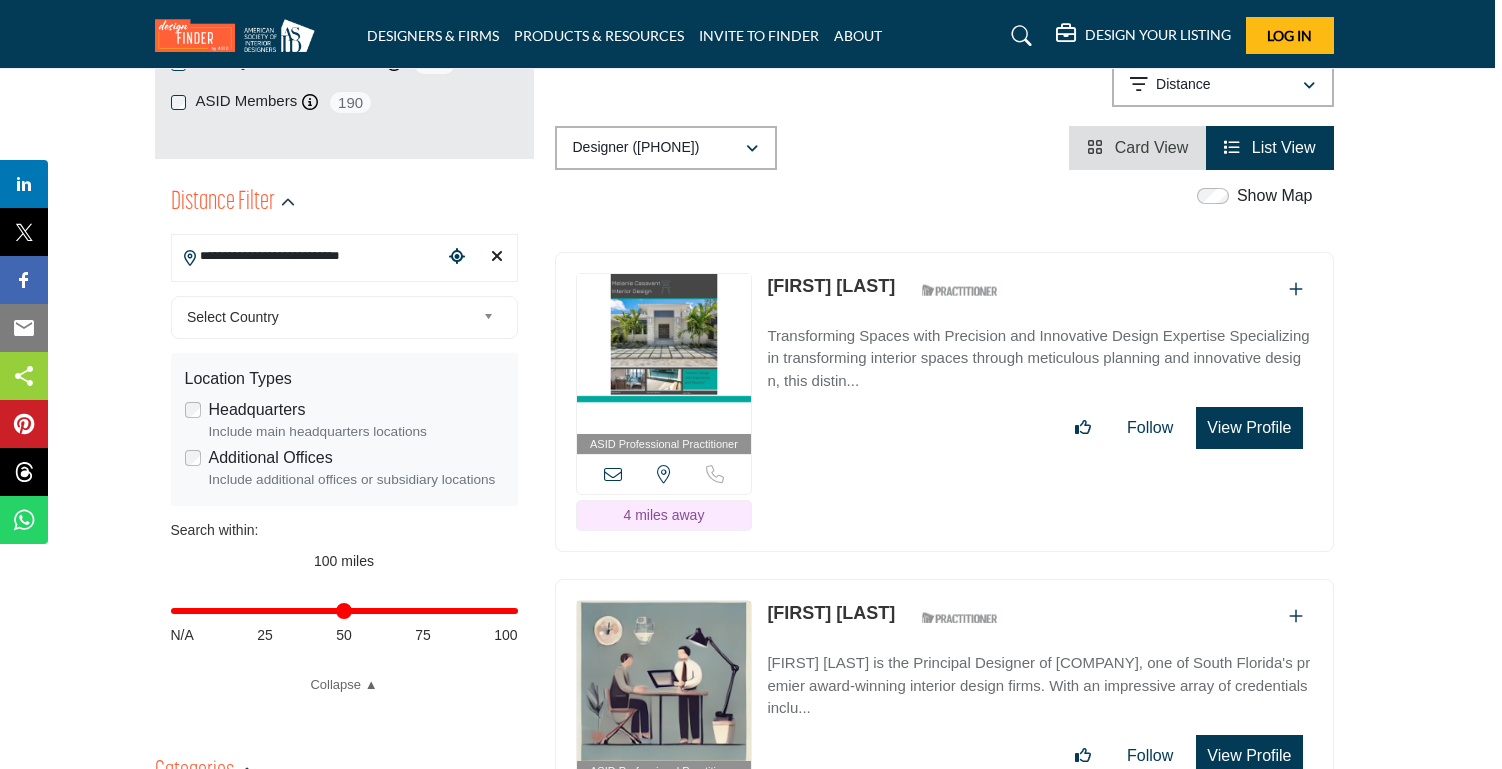 click on "Select Country" at bounding box center [344, 317] 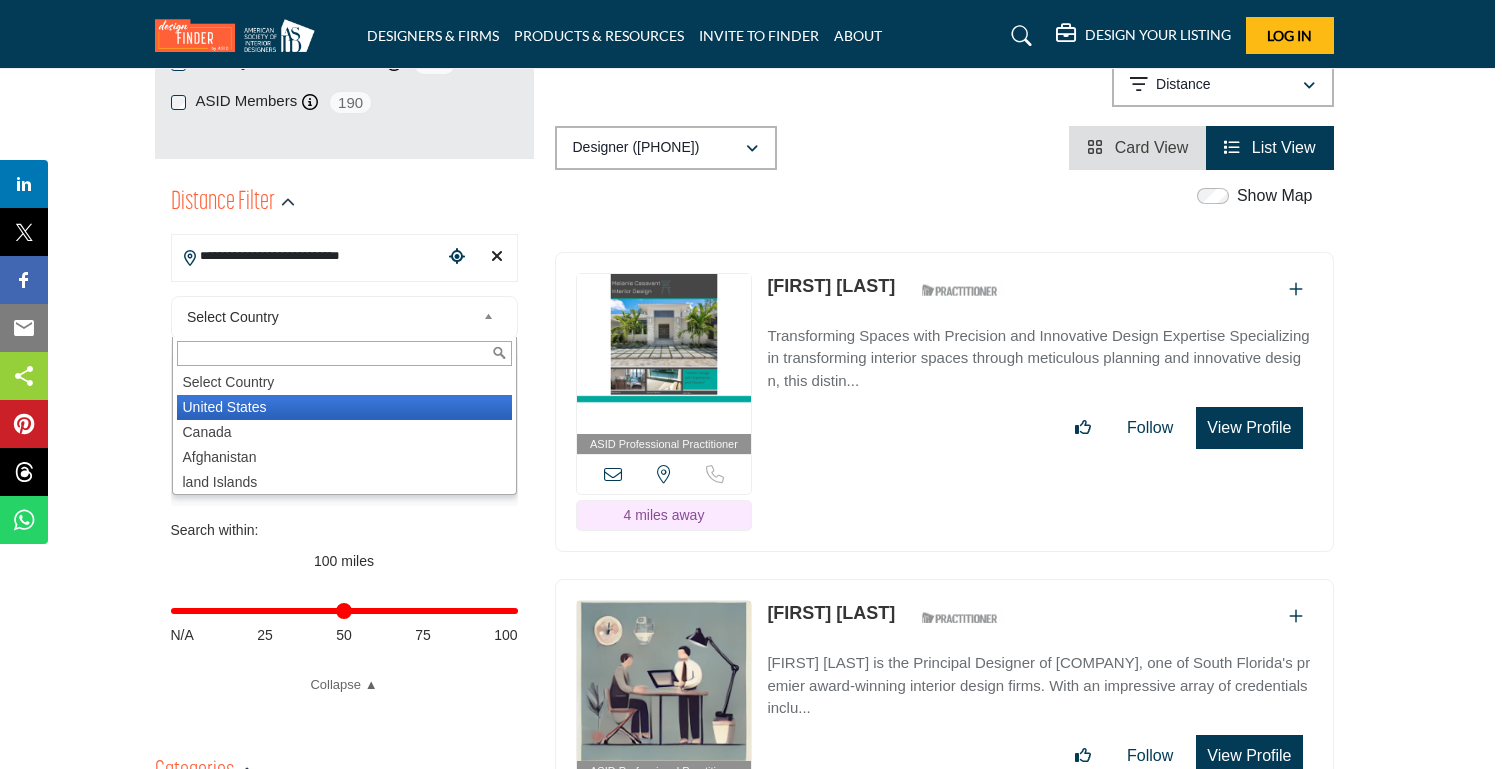 click on "United States" at bounding box center [344, 407] 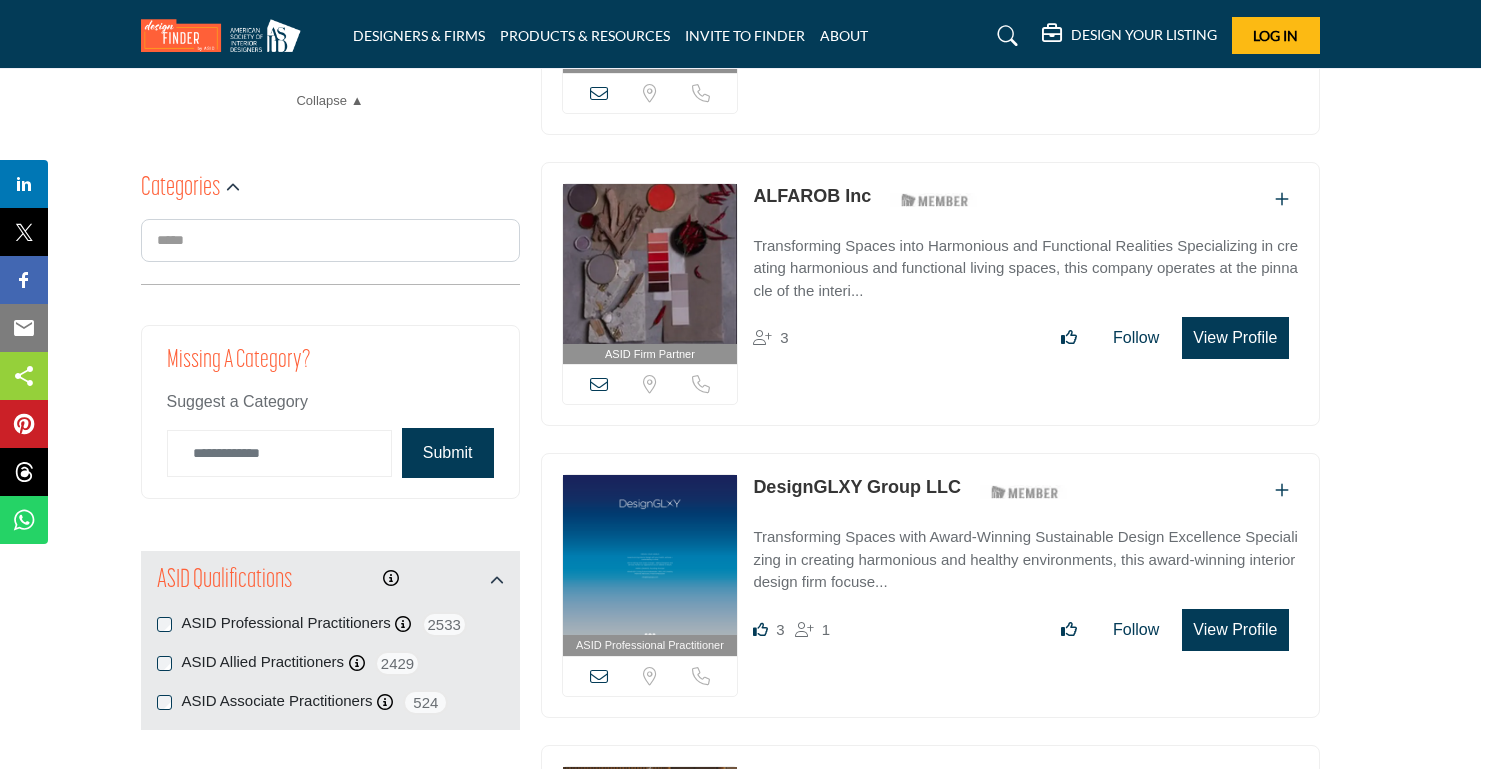 scroll, scrollTop: 981, scrollLeft: 23, axis: both 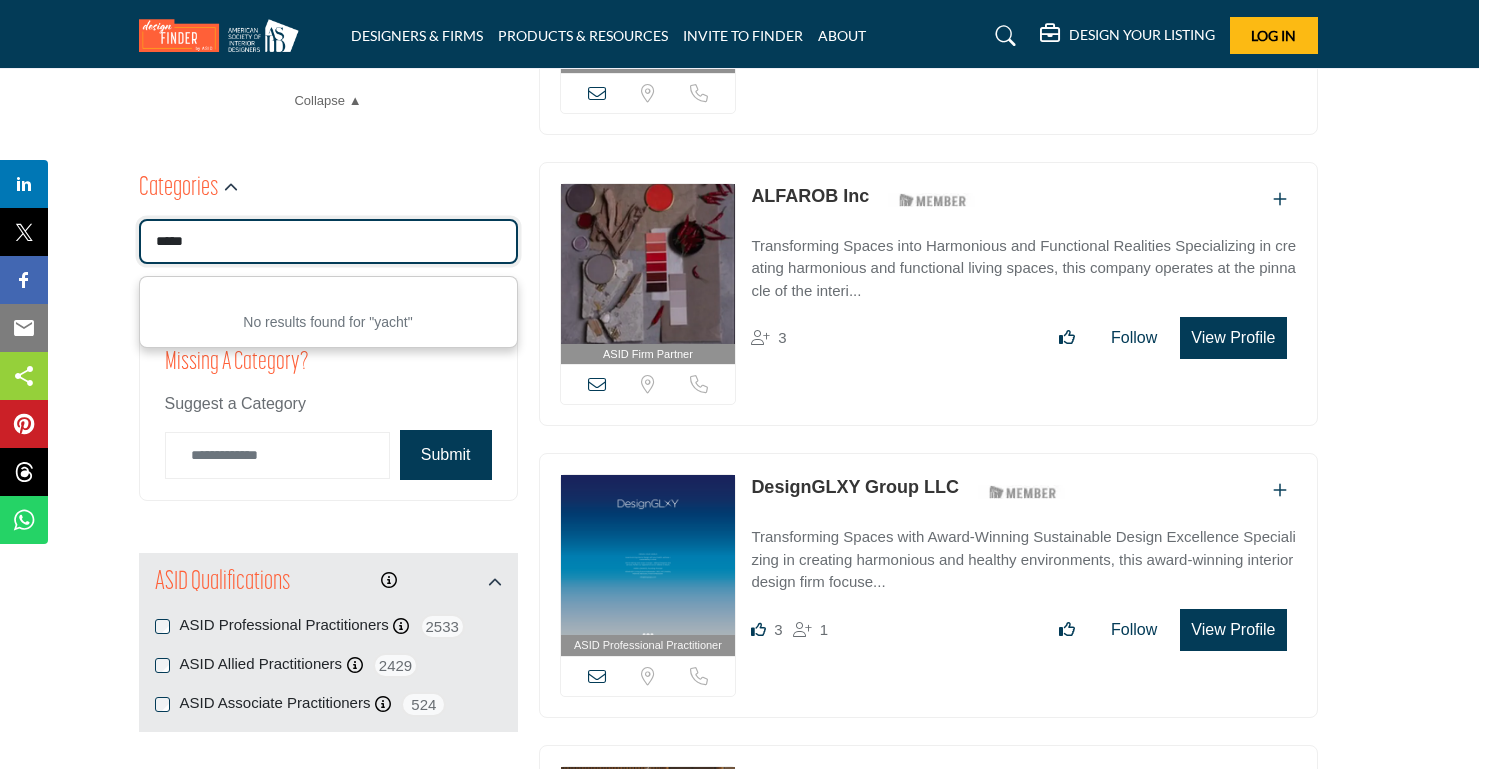 click on "*****" at bounding box center [328, 241] 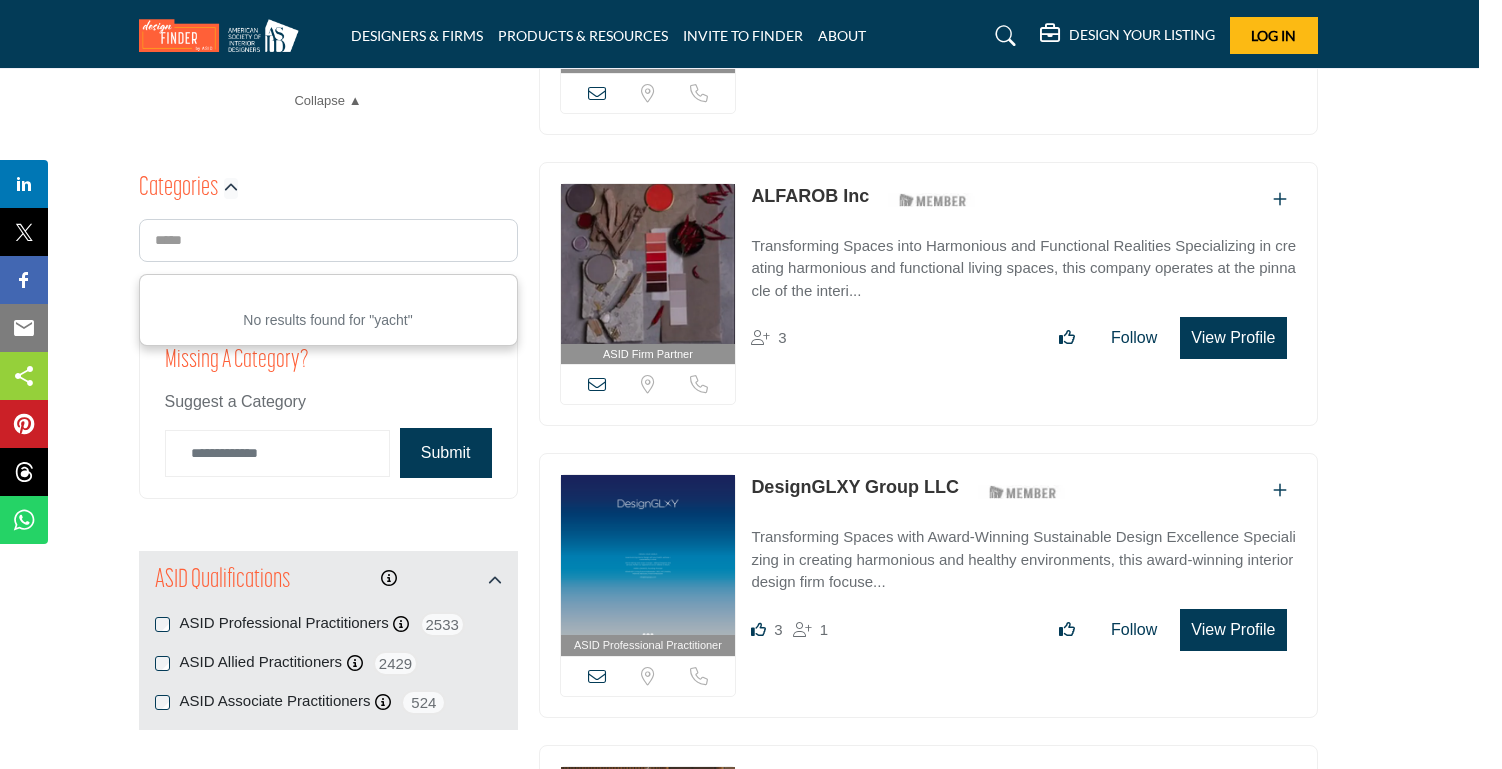 click at bounding box center (231, 188) 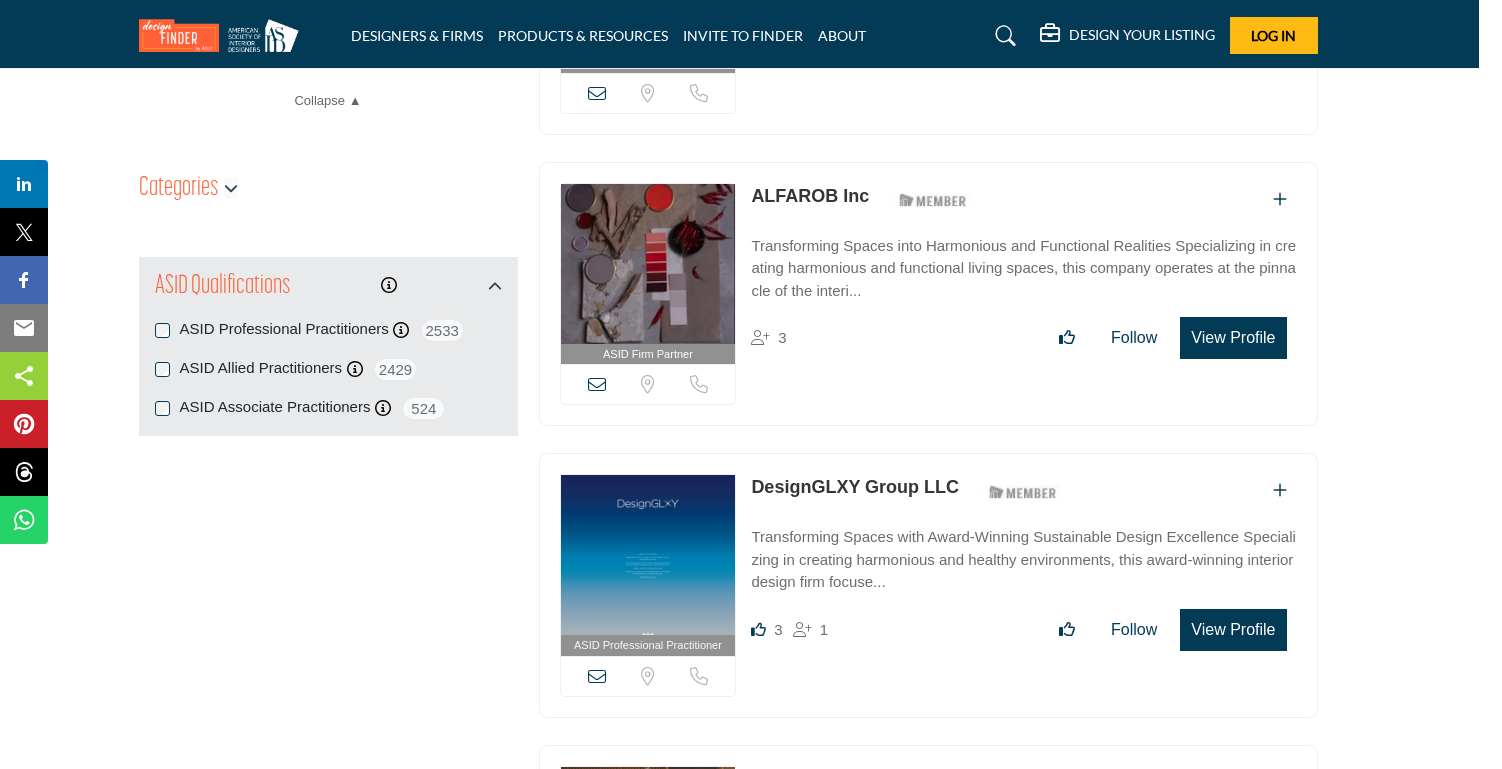 click at bounding box center (231, 188) 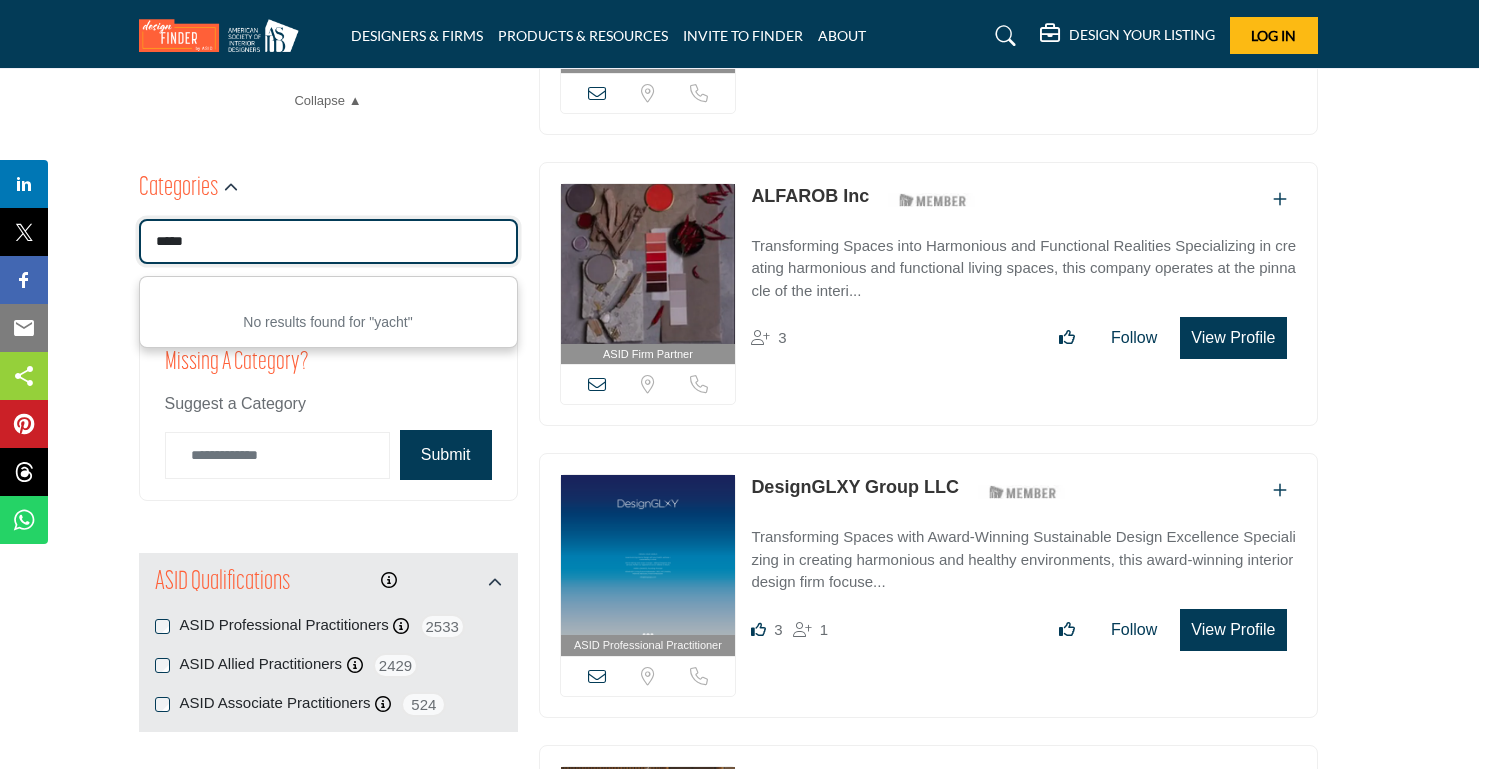 click on "*****" at bounding box center [328, 241] 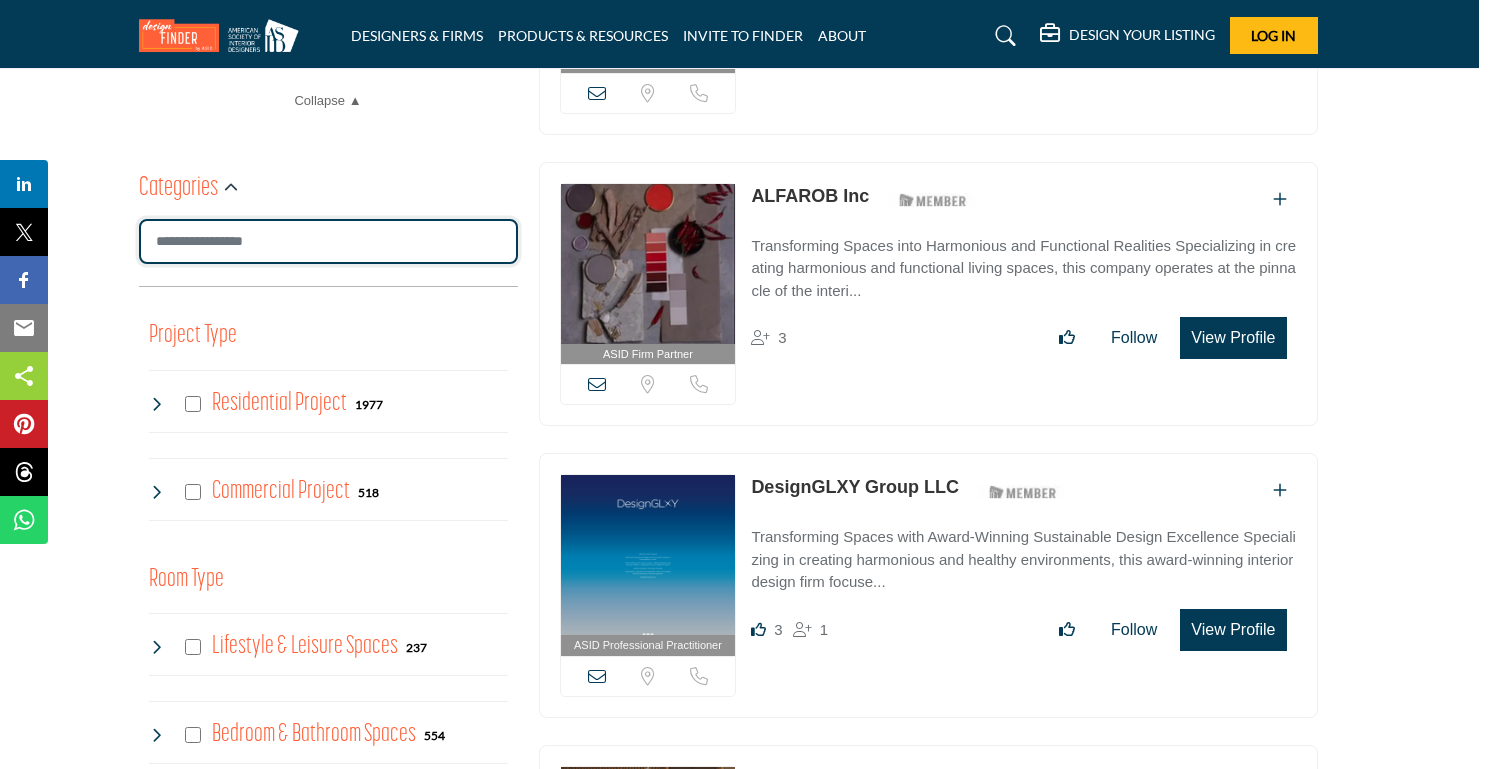 type on "**********" 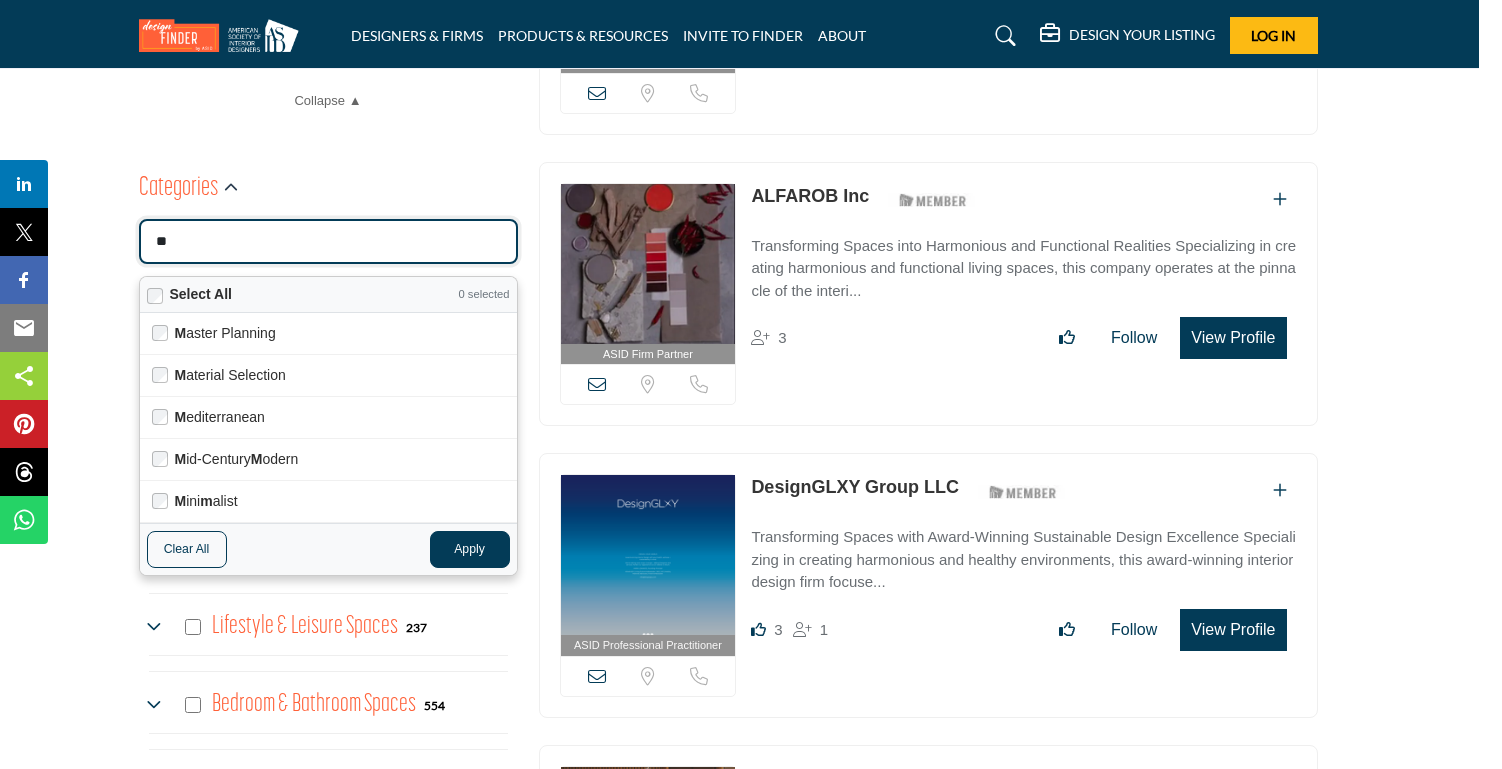 type on "***" 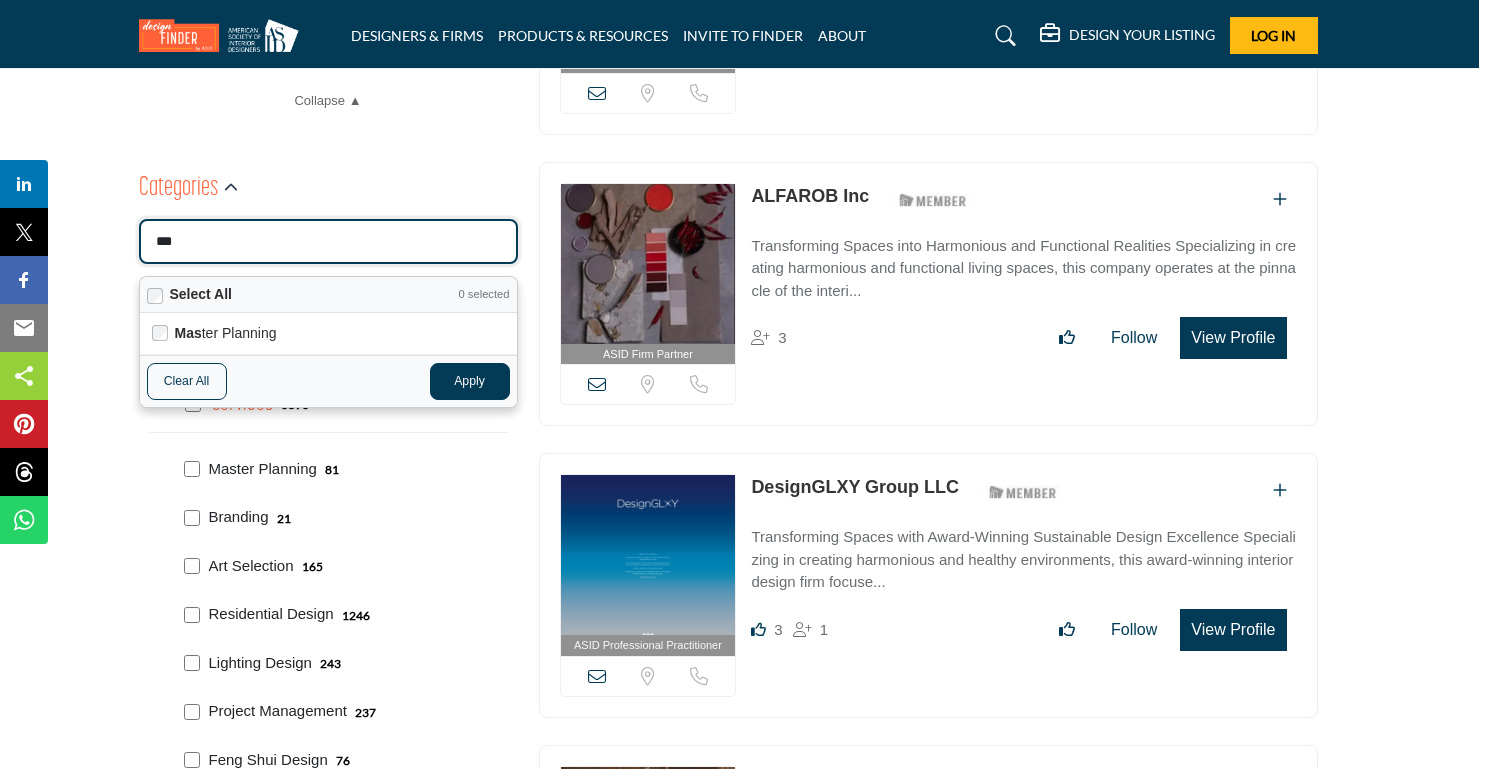 type 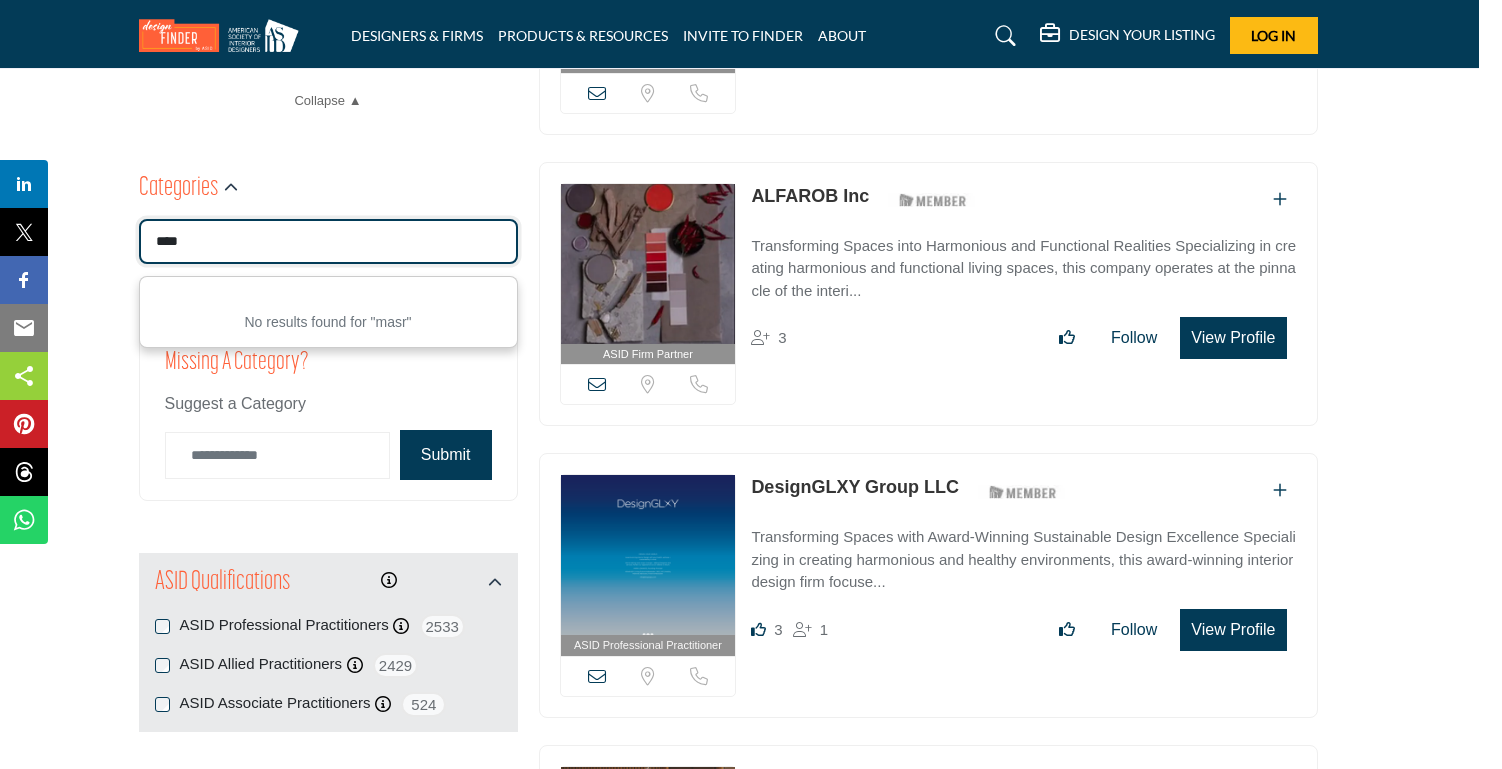 type on "**********" 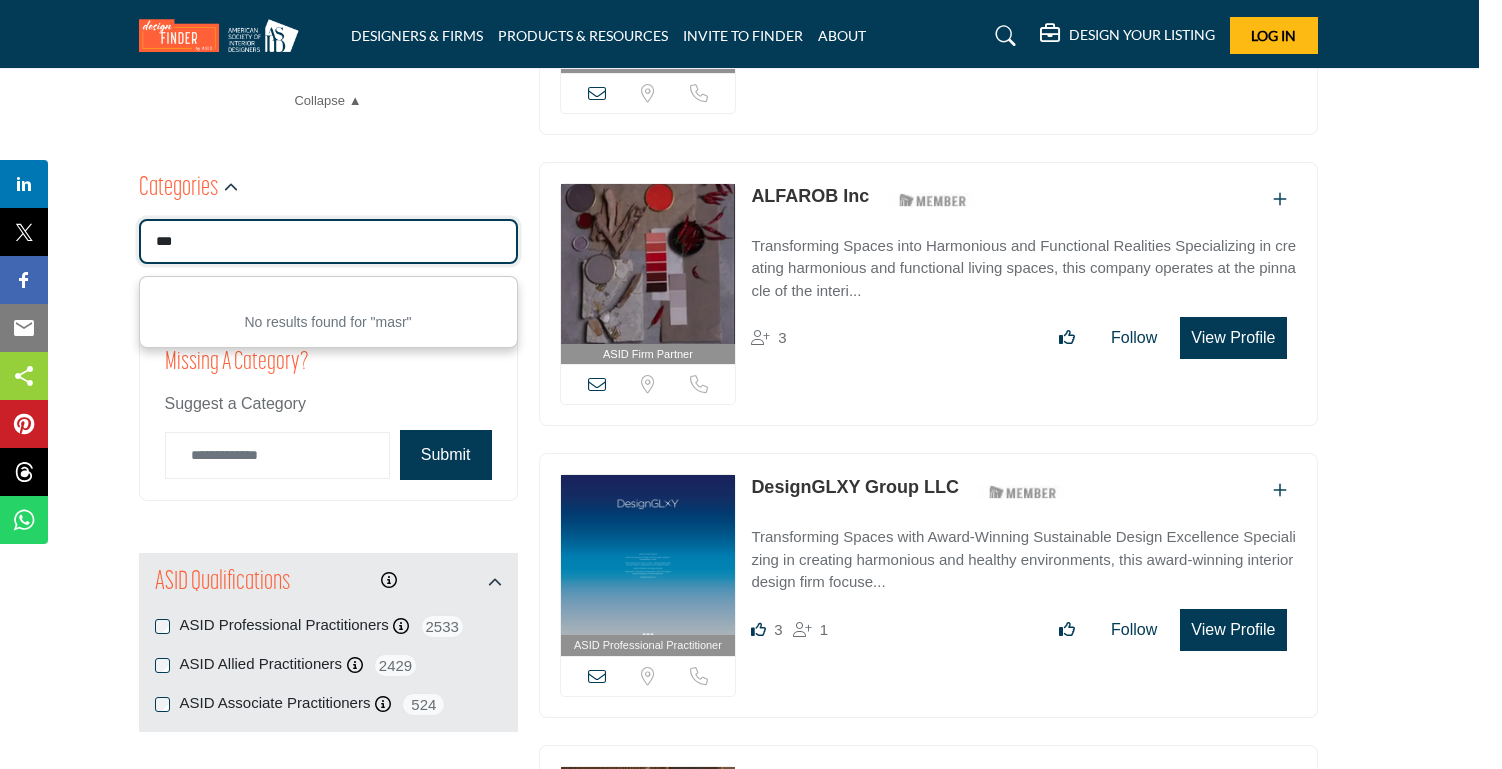 type on "**" 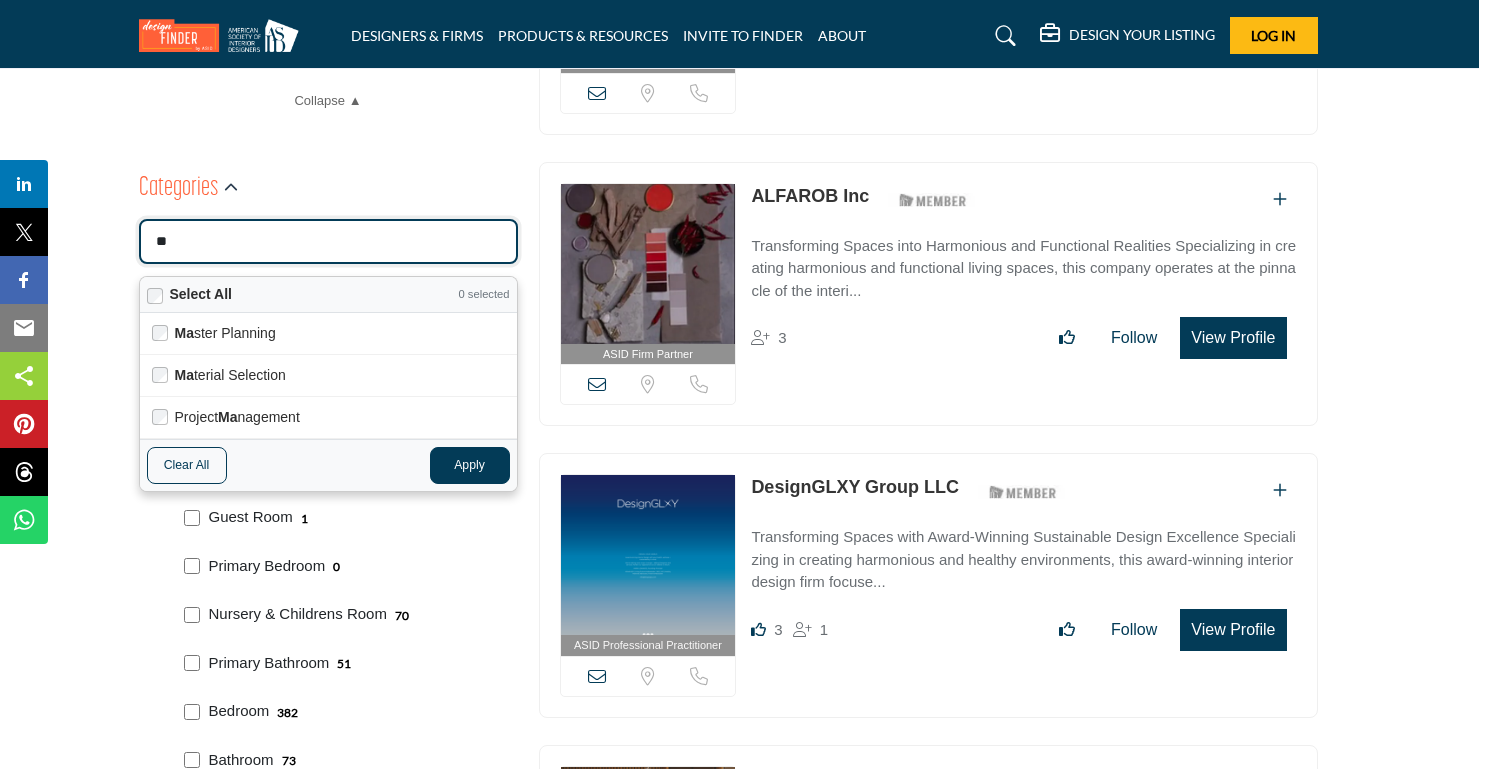 type 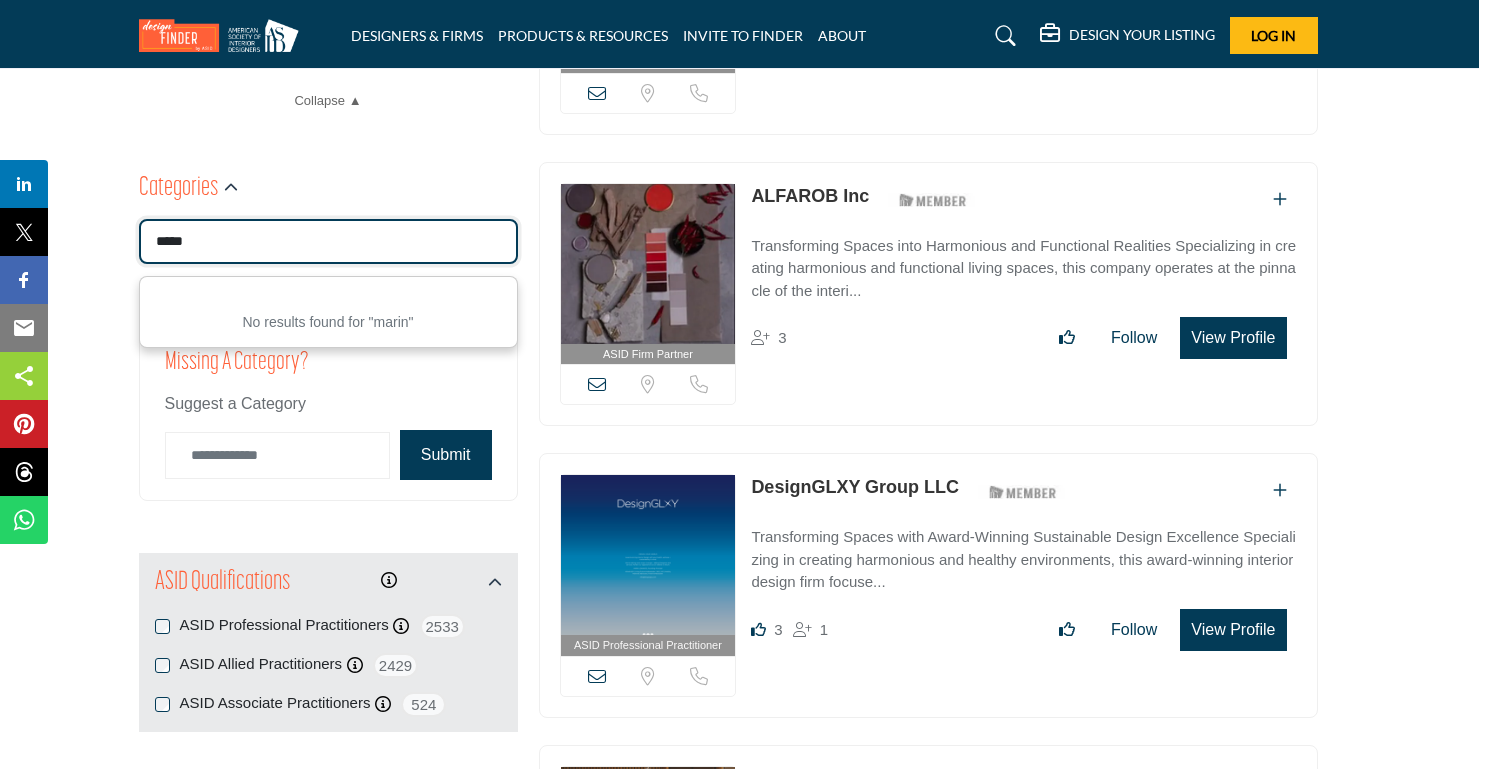 type on "******" 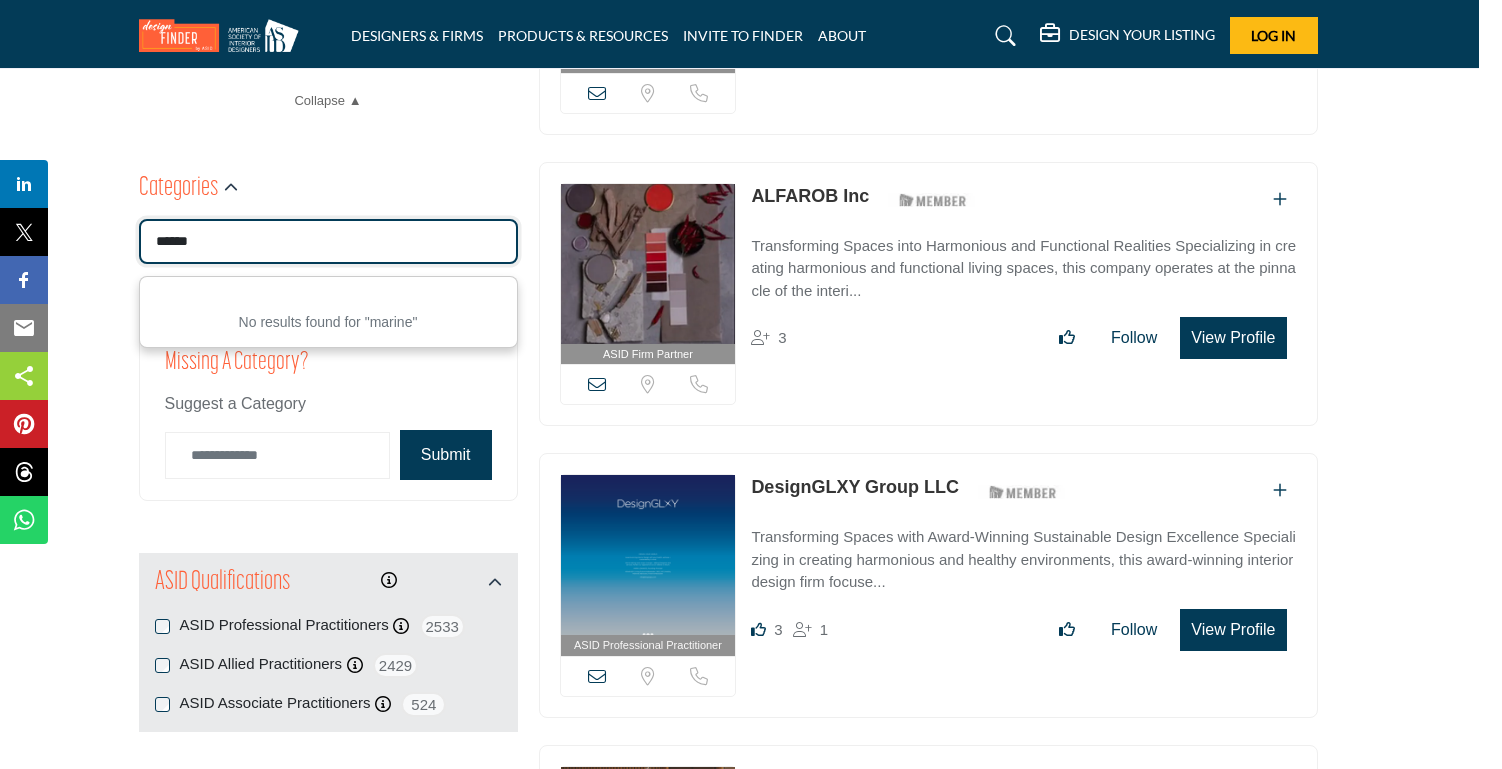 click on "******" at bounding box center [328, 241] 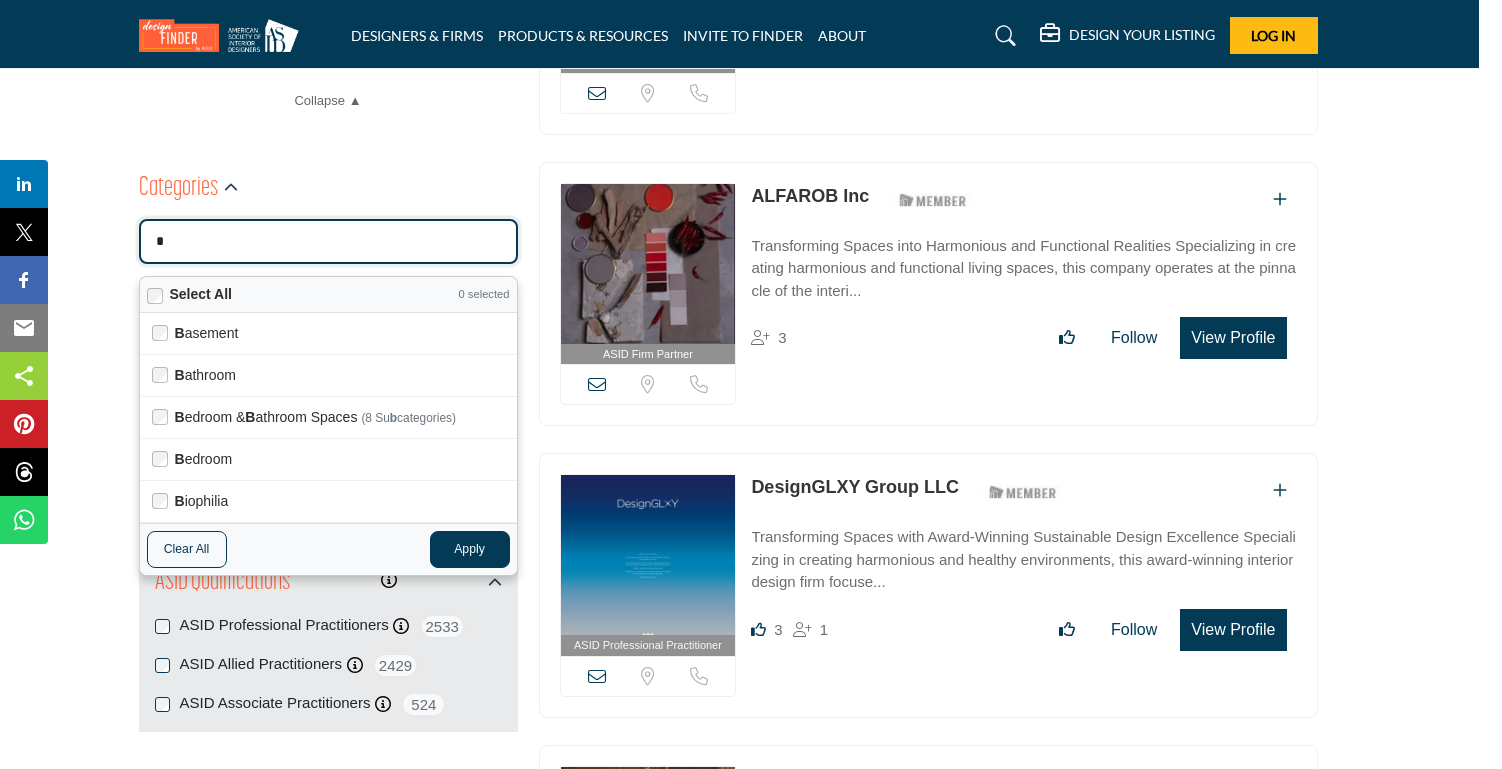 type on "**********" 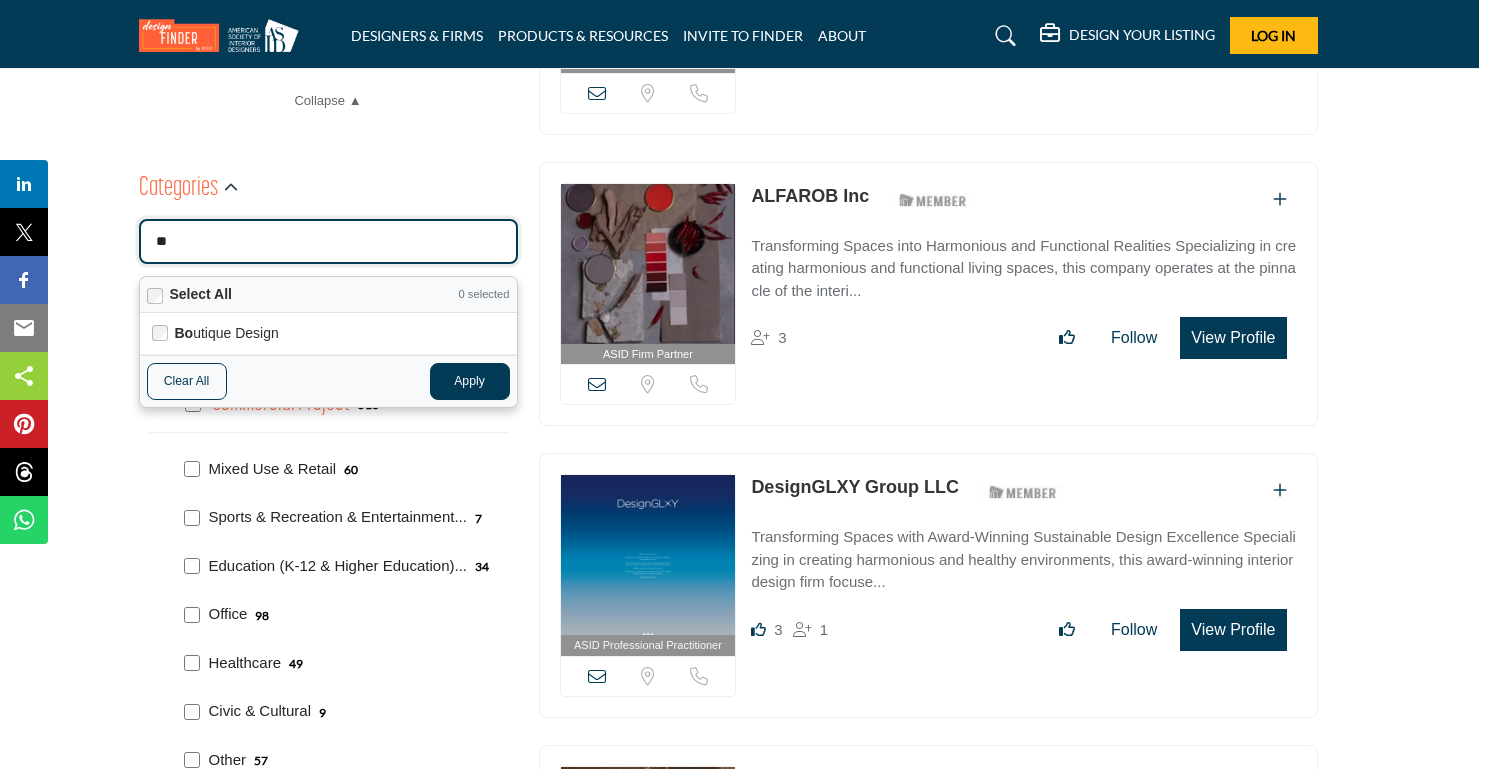 type 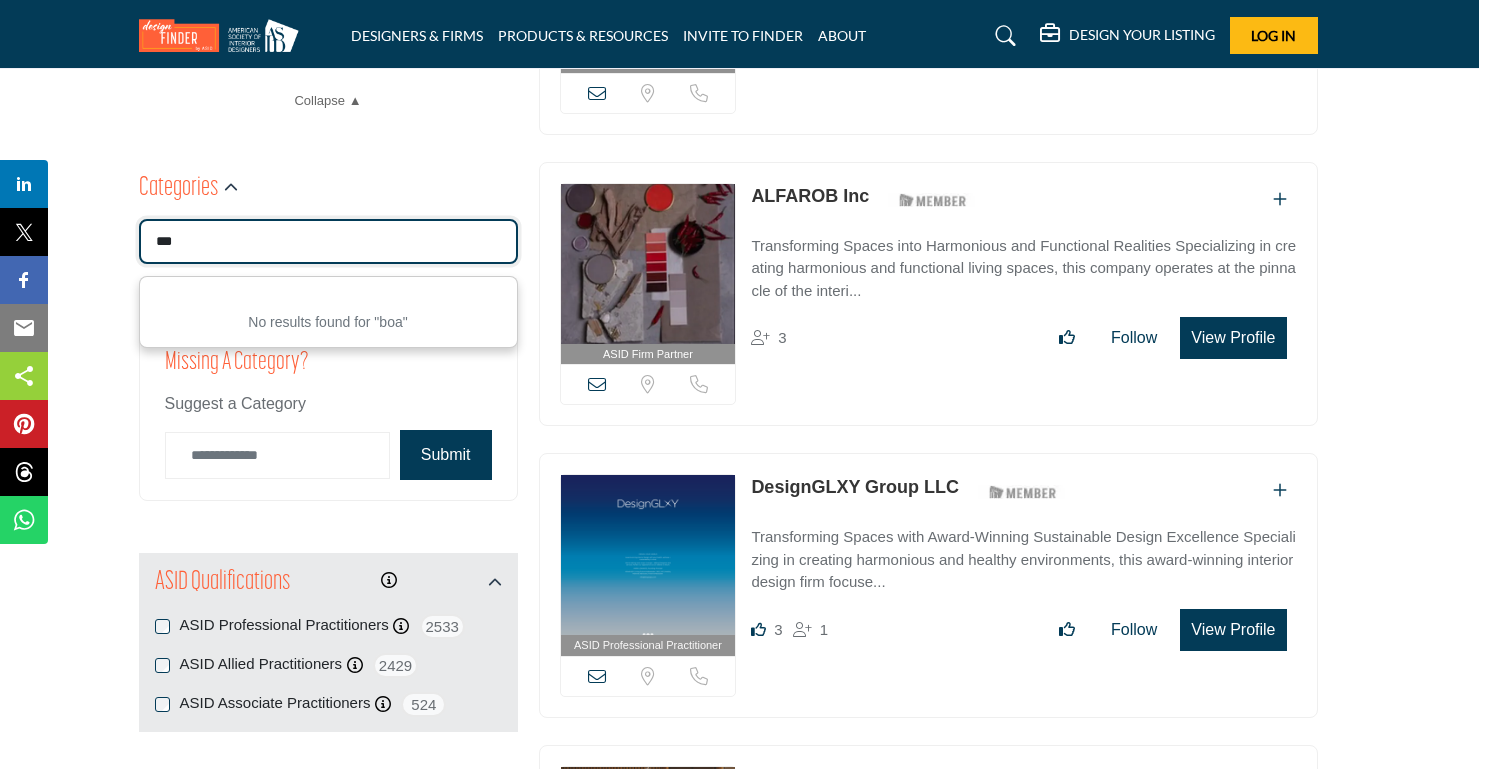 type on "**********" 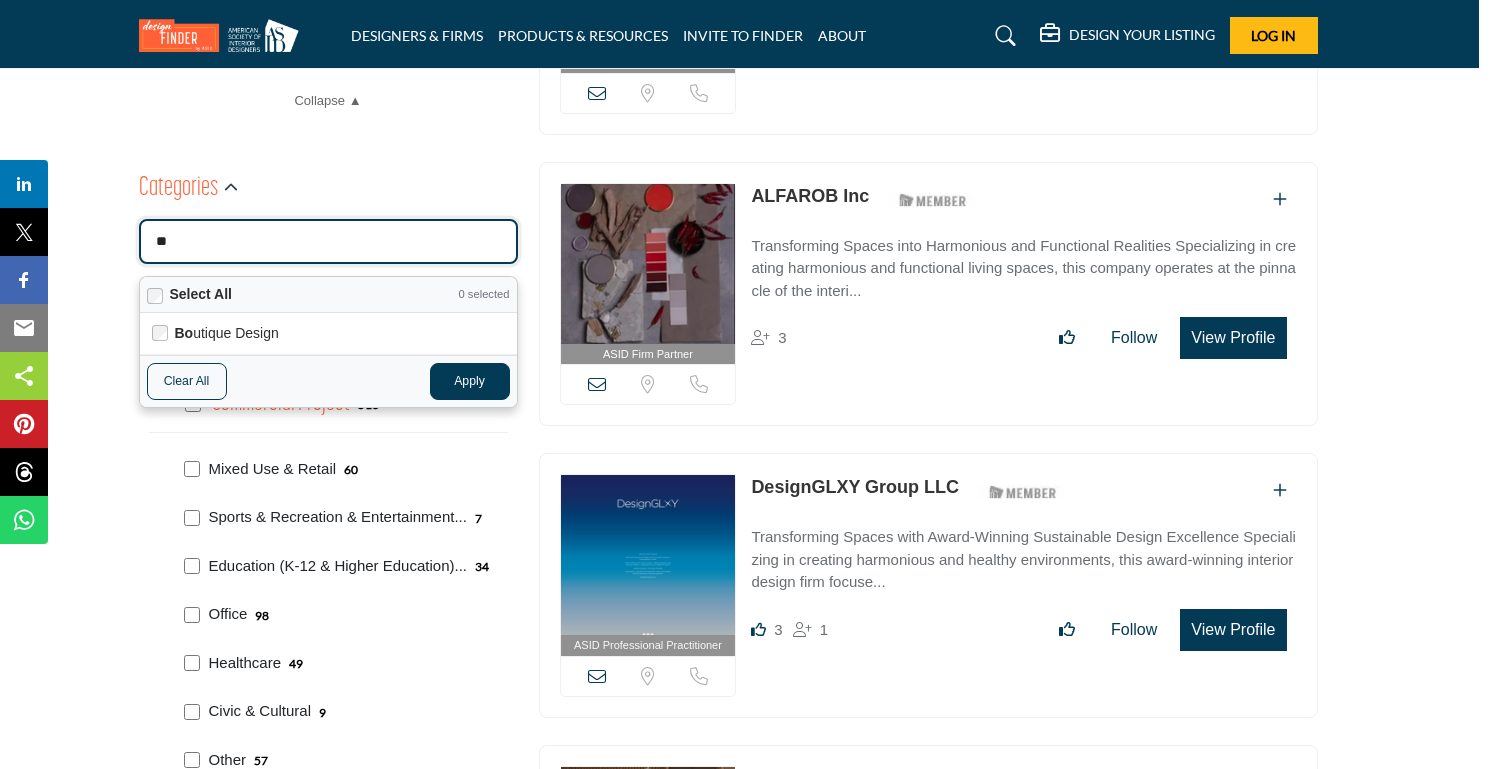 type on "********" 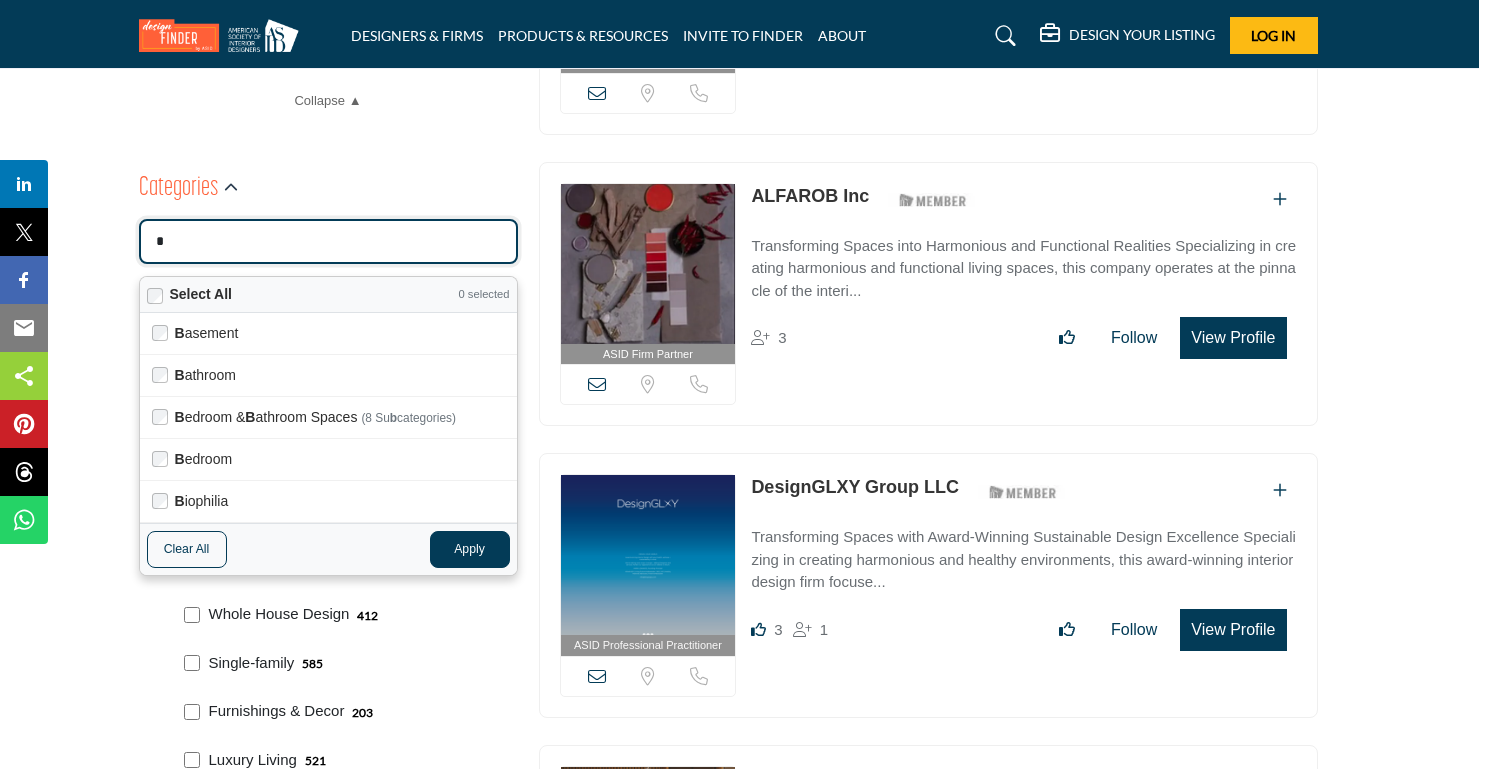 type 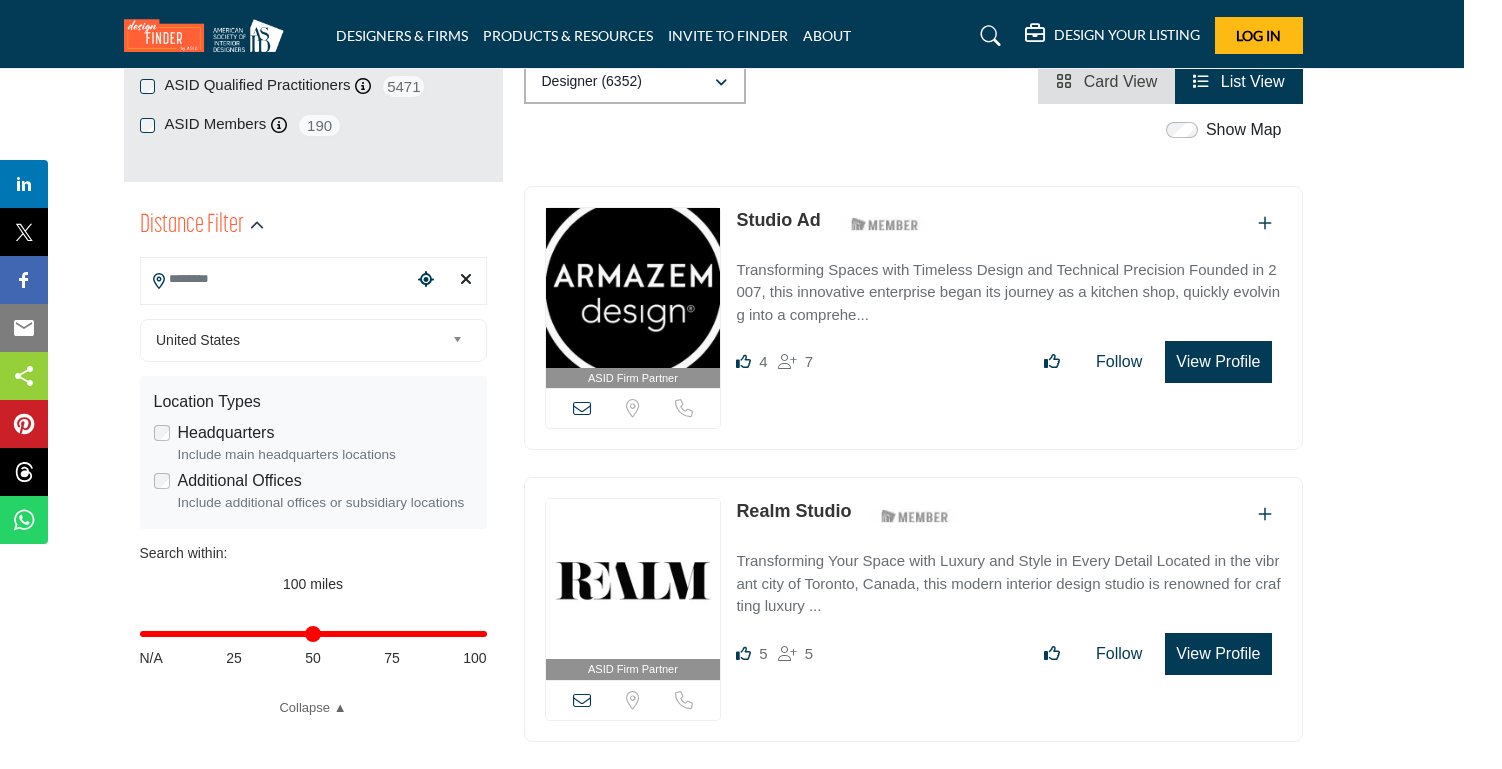 scroll, scrollTop: 374, scrollLeft: 40, axis: both 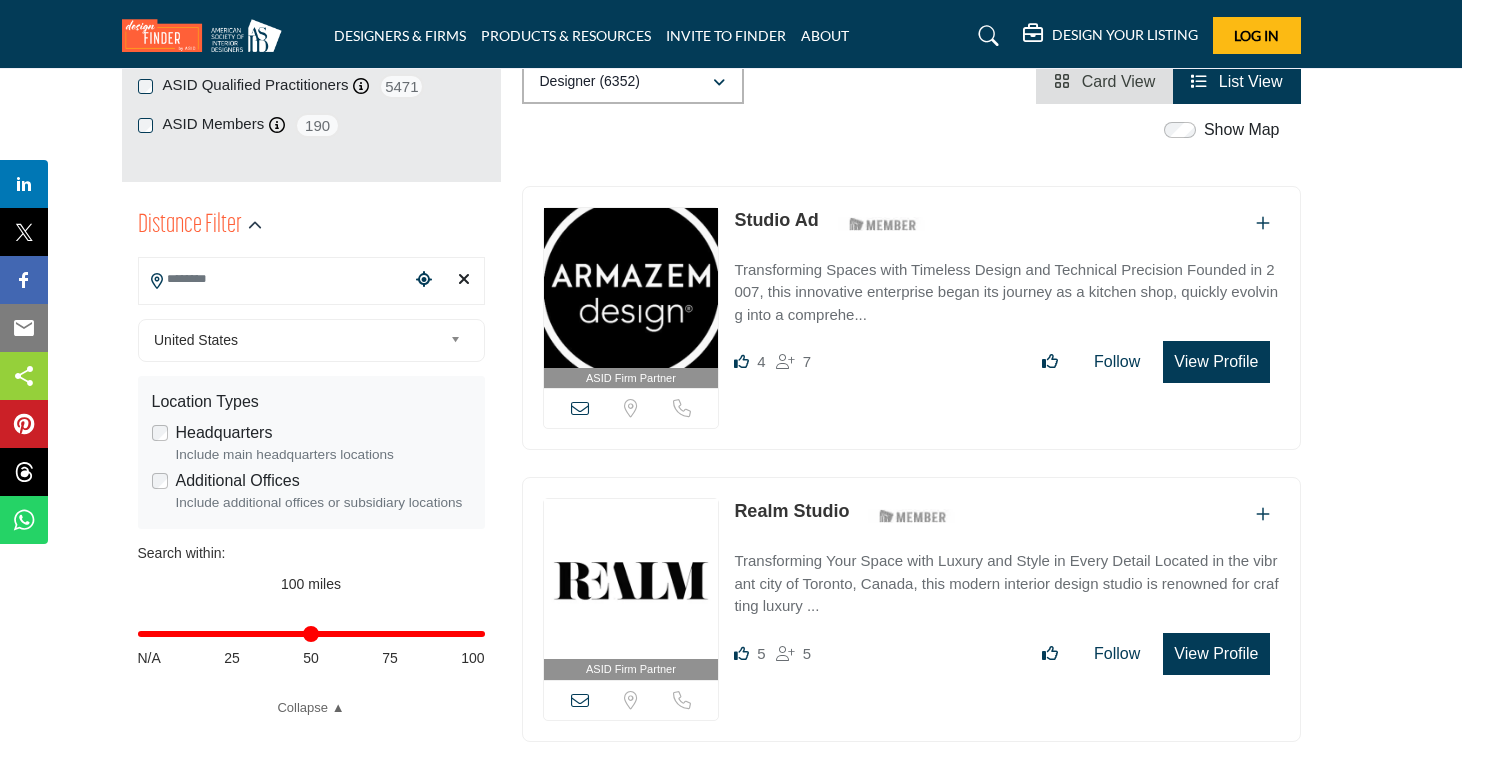 type 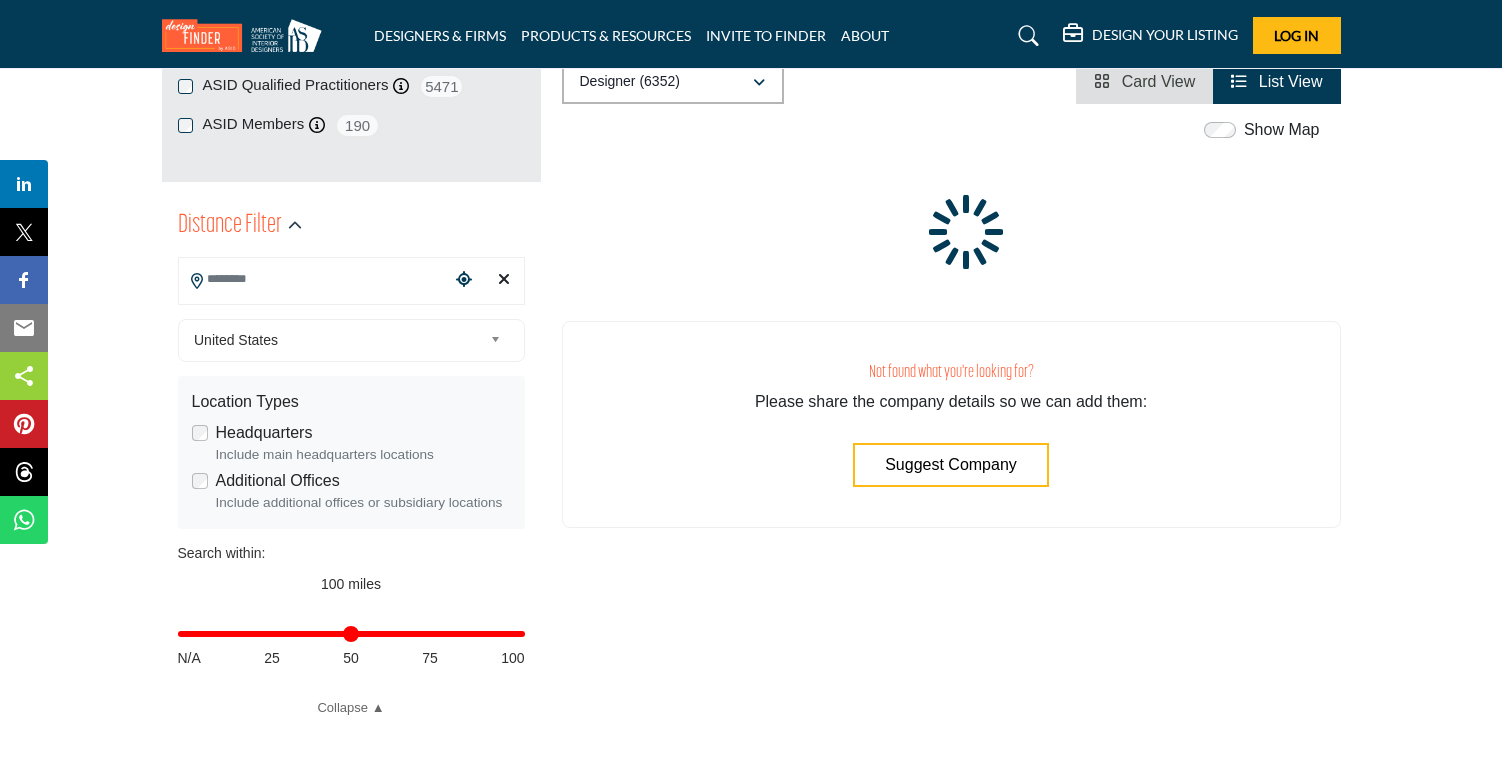 scroll, scrollTop: 374, scrollLeft: 0, axis: vertical 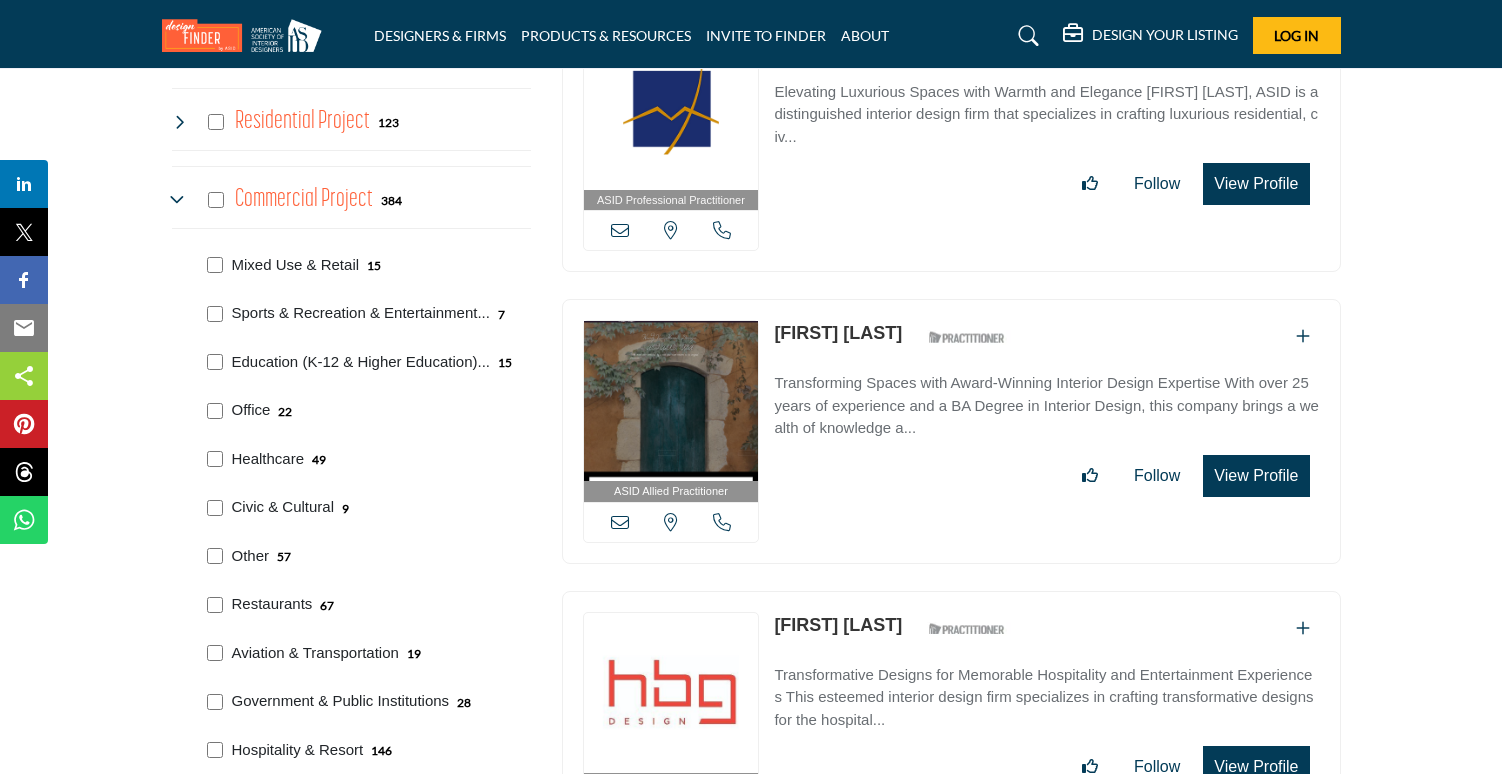click on "Healthcare
49" at bounding box center [365, 457] 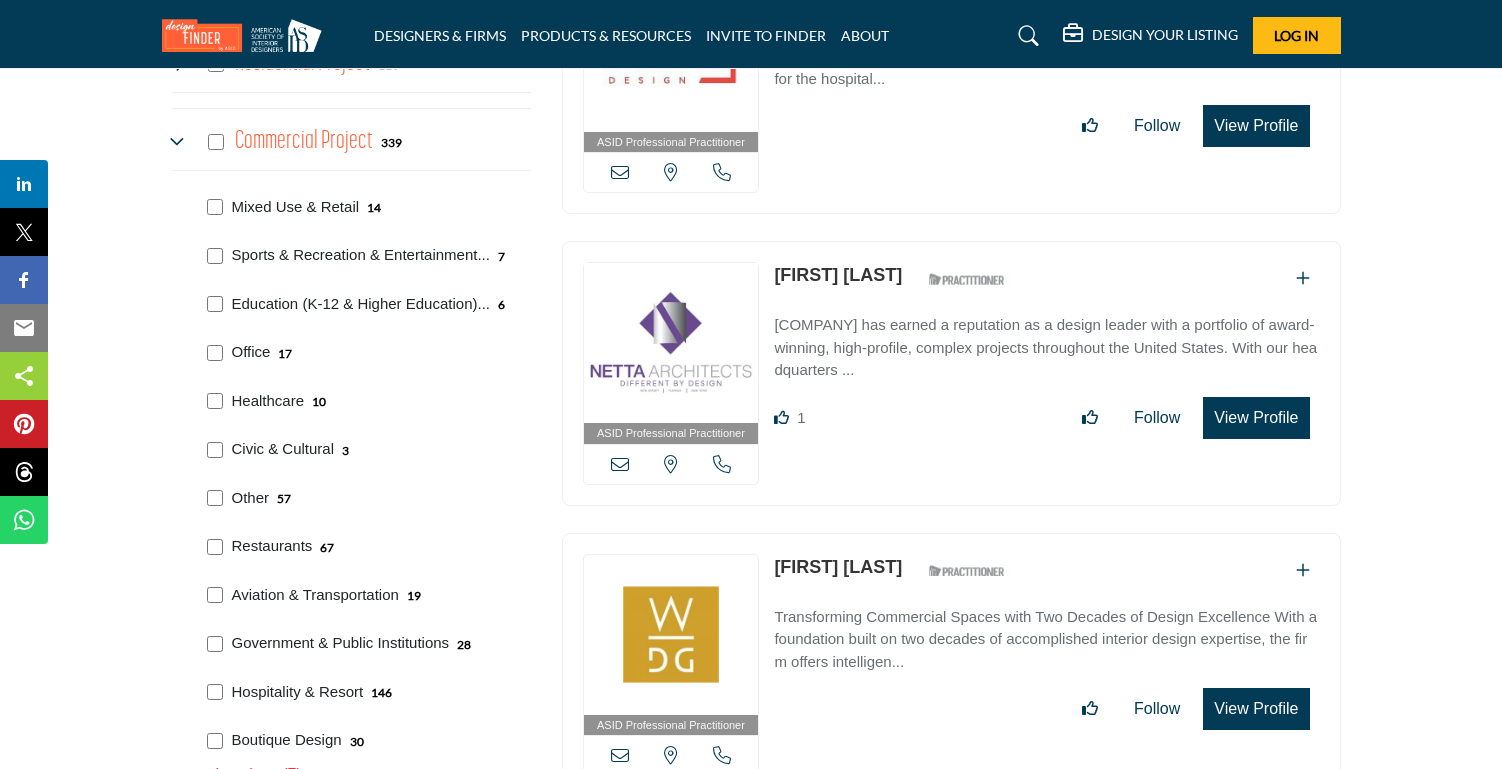 scroll, scrollTop: 1322, scrollLeft: 1, axis: both 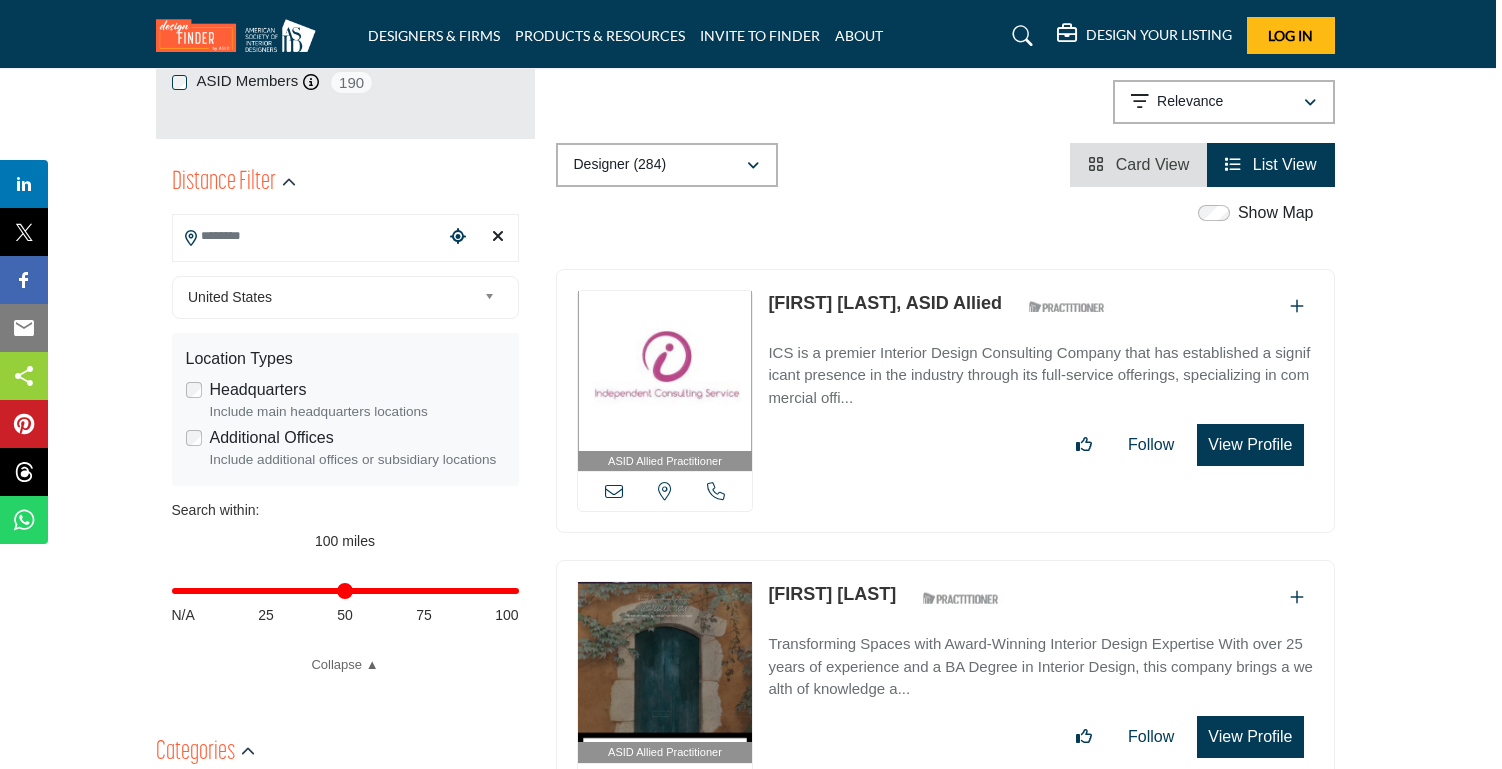 click at bounding box center (308, 236) 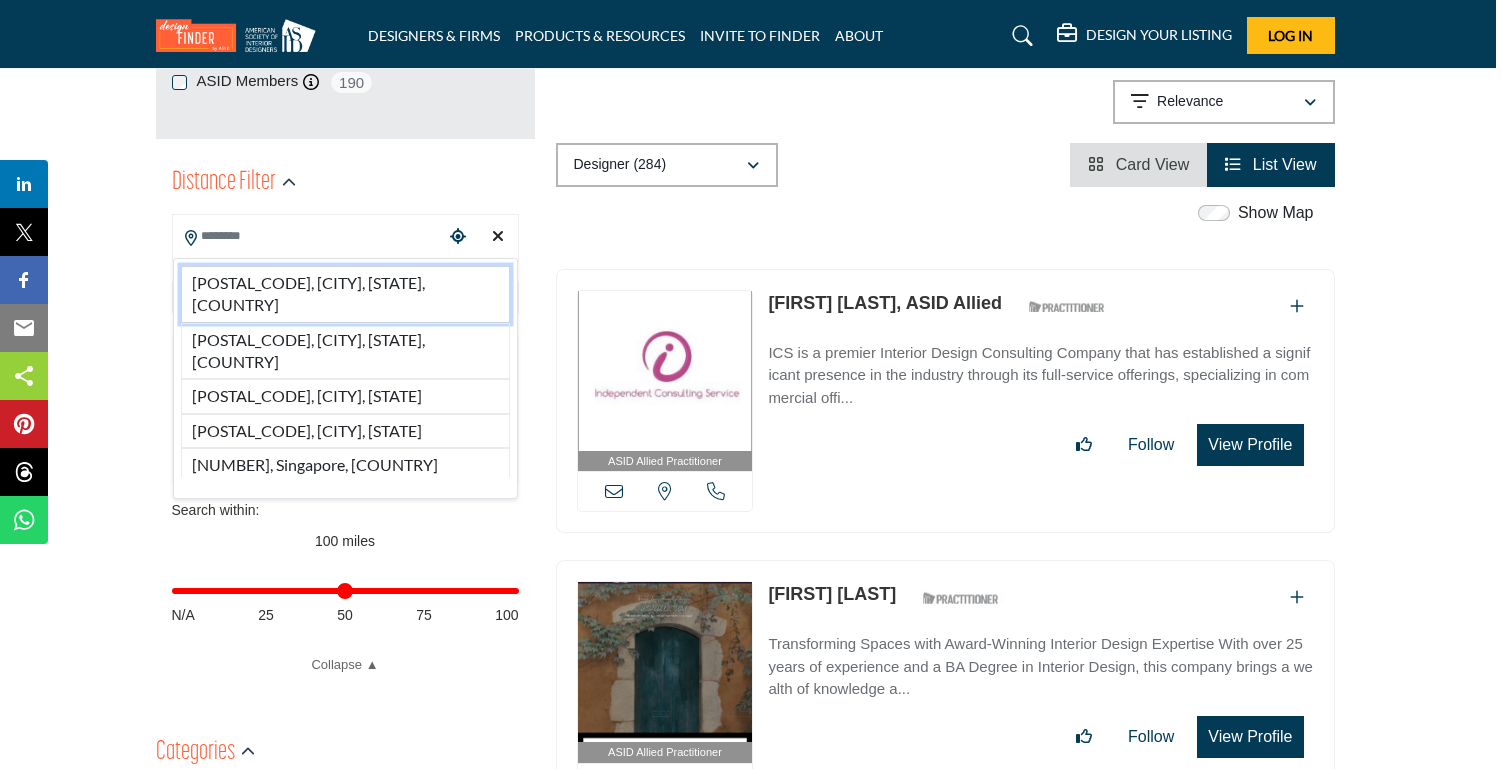 click on "[POSTAL_CODE], [CITY], [STATE], [COUNTRY]" at bounding box center [345, 294] 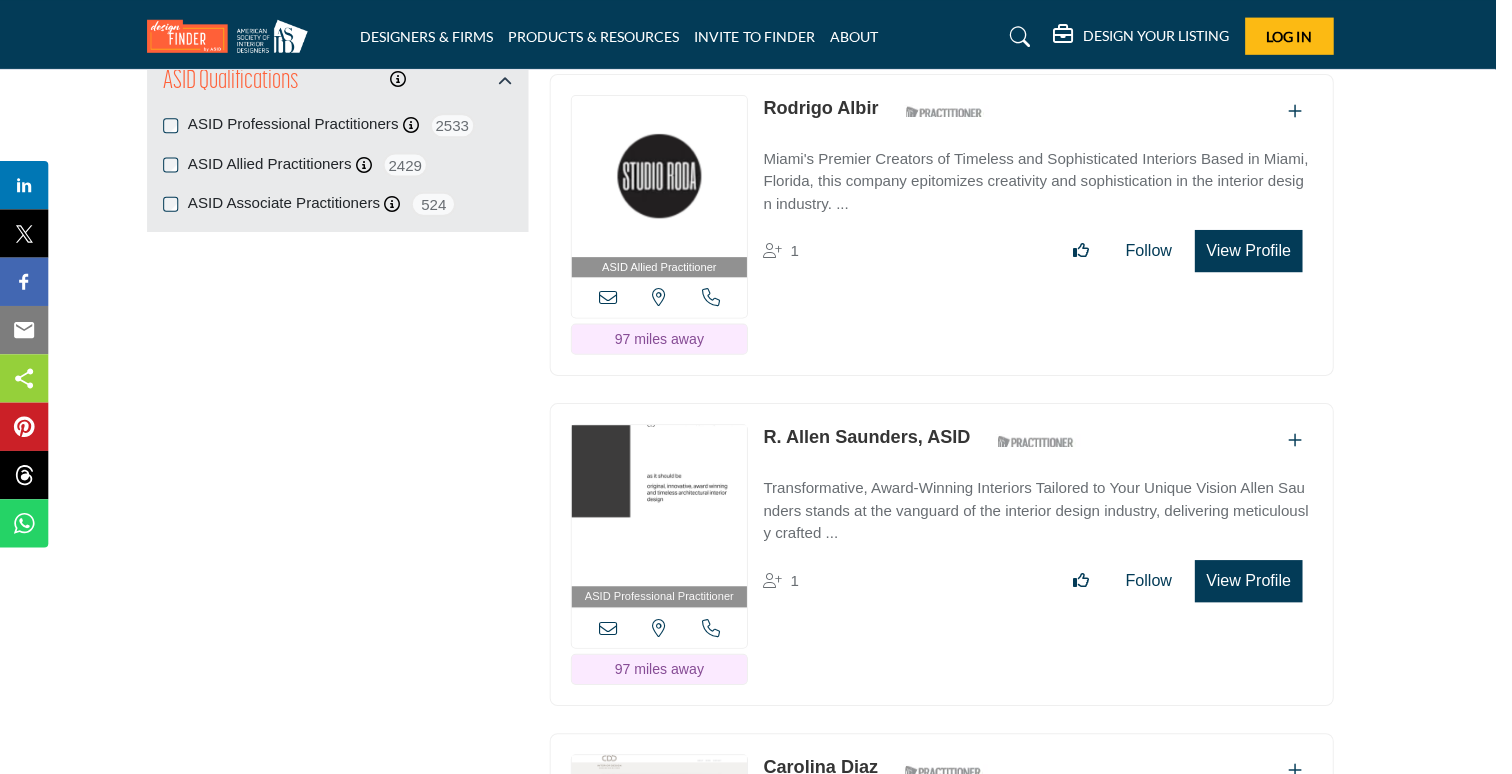 scroll, scrollTop: 3327, scrollLeft: 17, axis: both 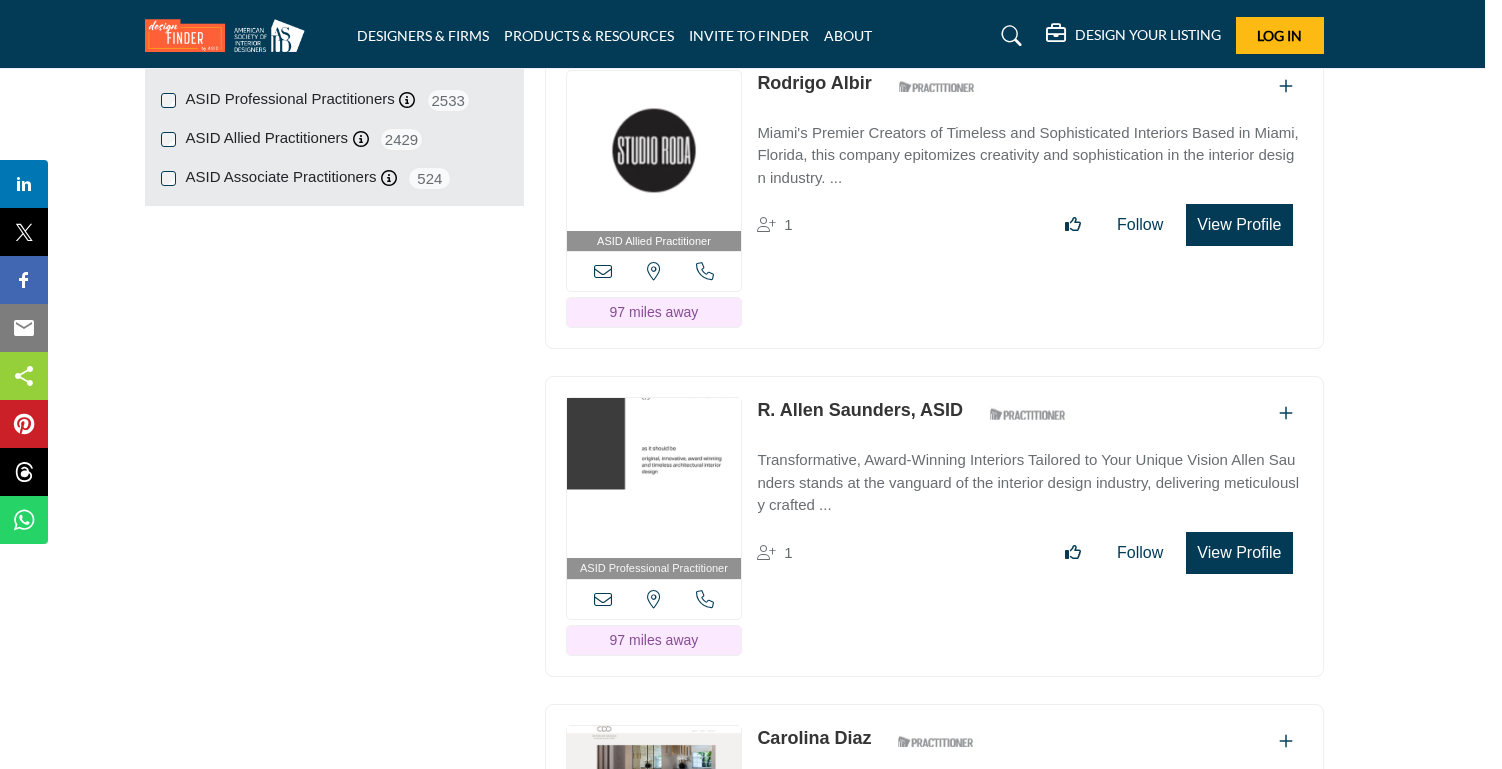 click on "View Profile" at bounding box center (1239, 553) 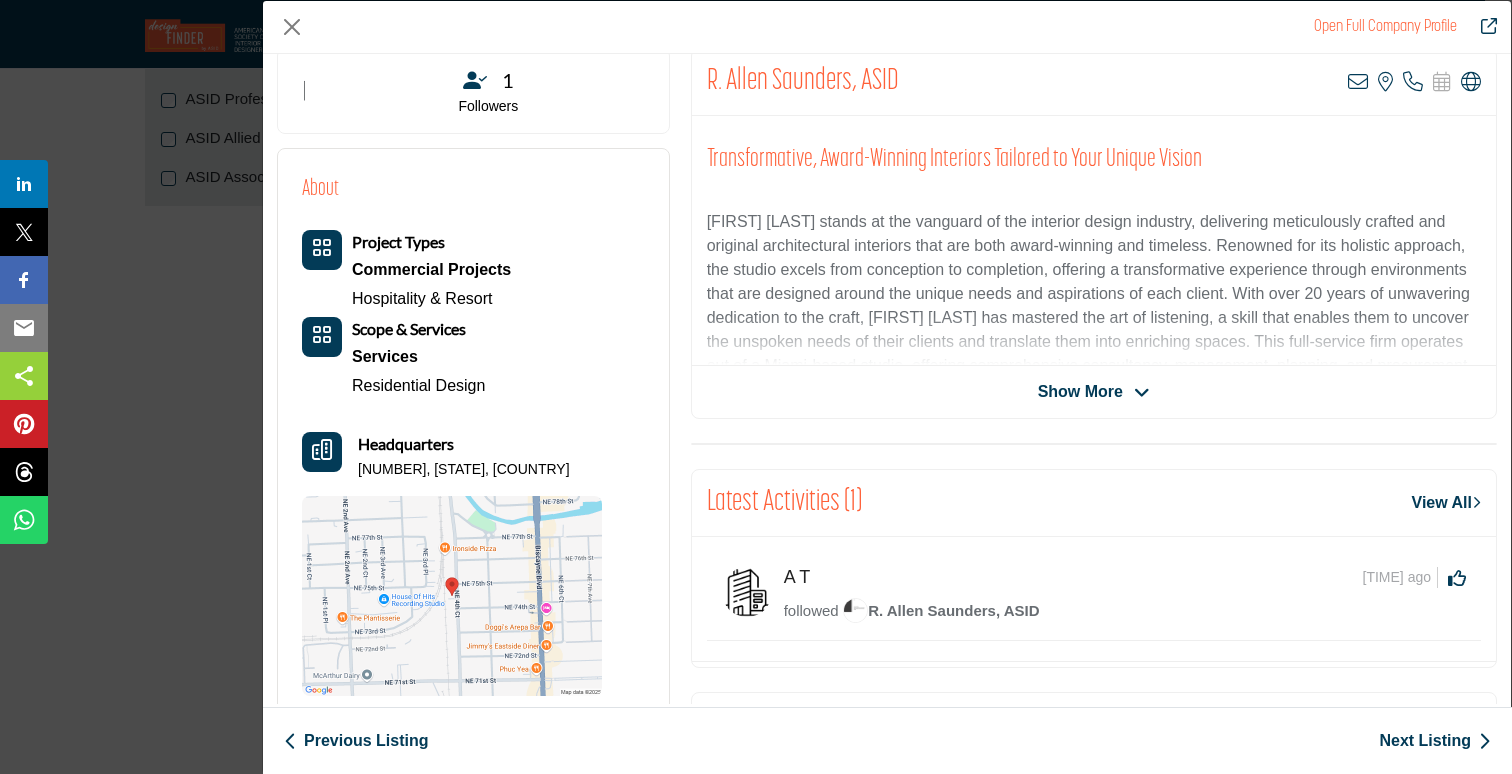 scroll, scrollTop: 425, scrollLeft: 0, axis: vertical 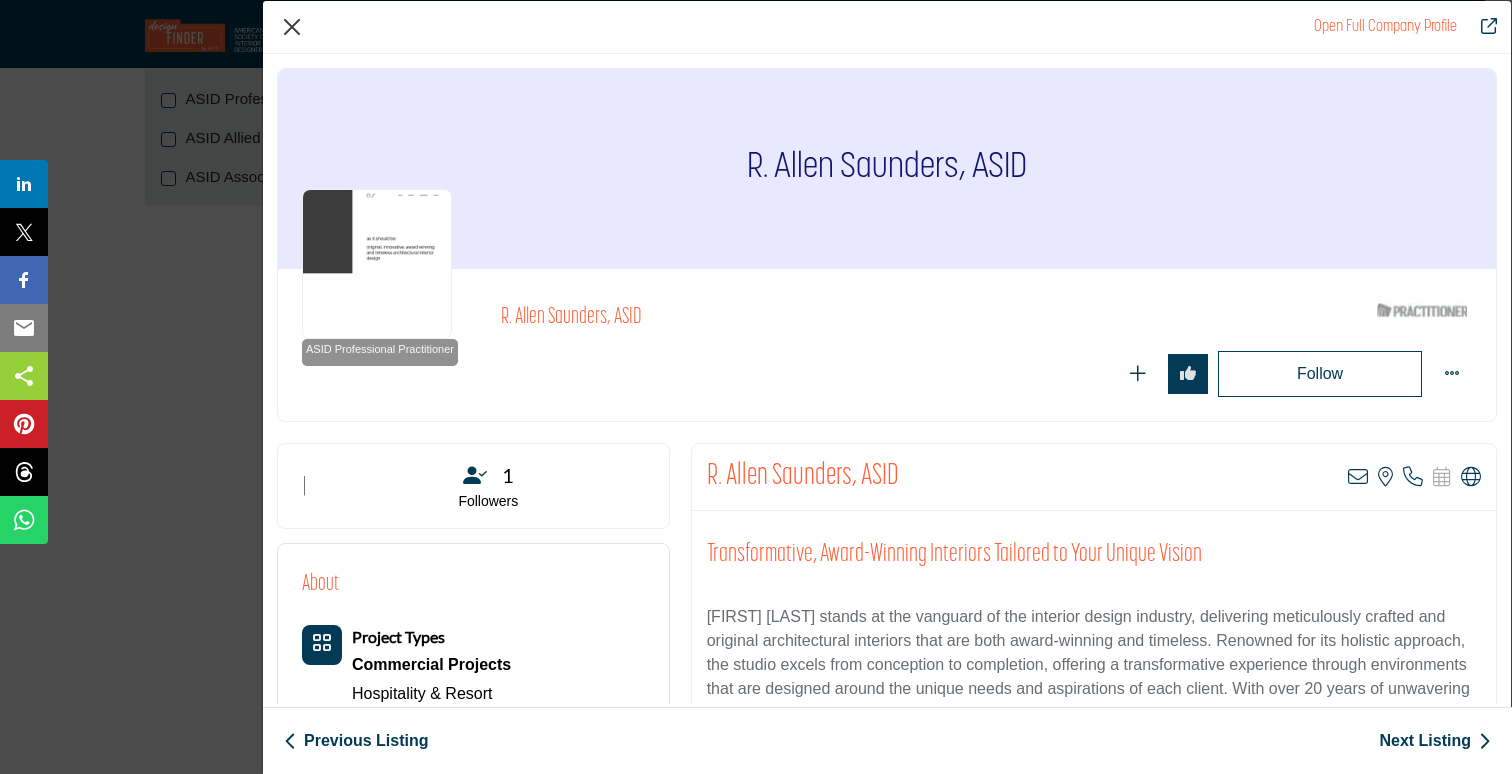 click at bounding box center (292, 27) 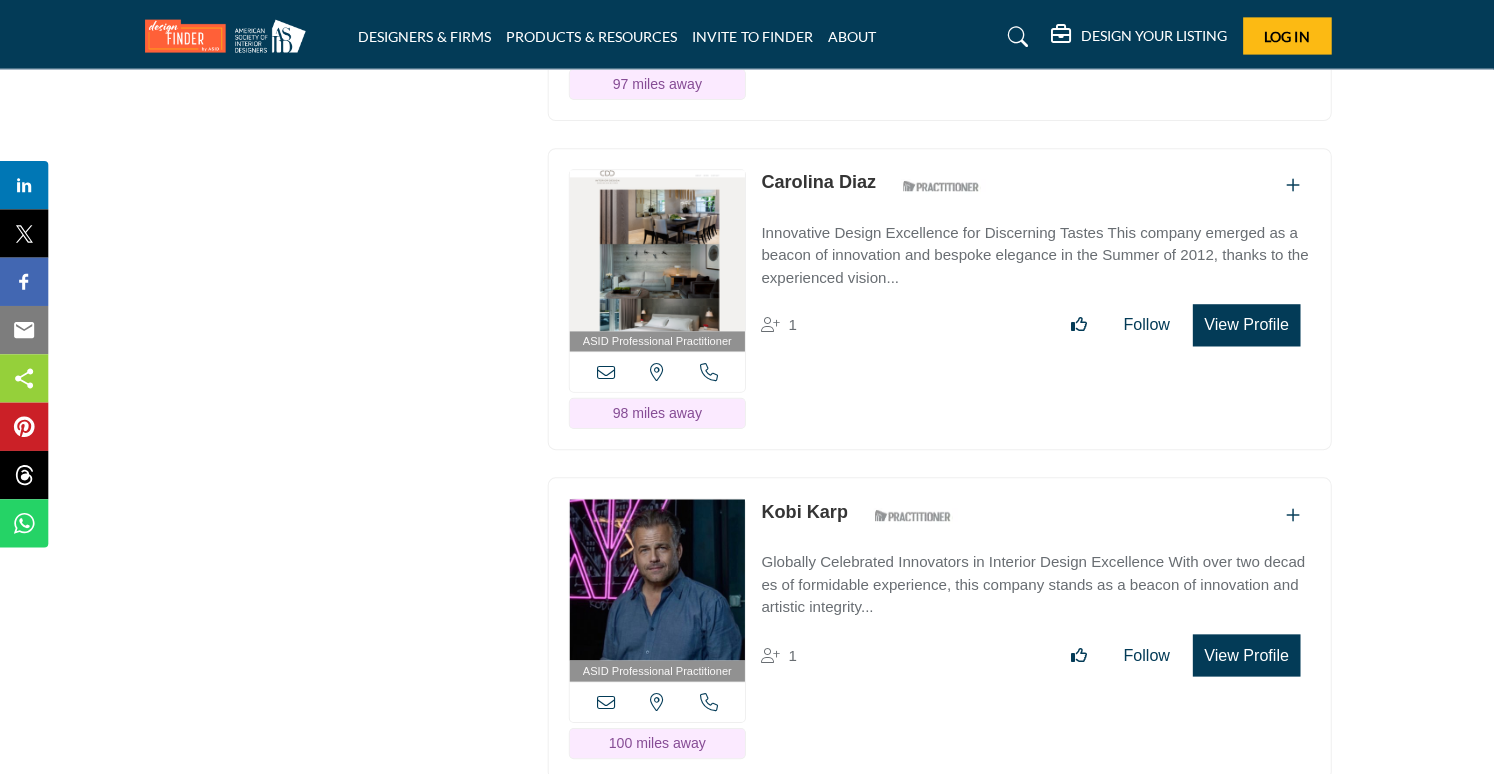 scroll, scrollTop: 3917, scrollLeft: 18, axis: both 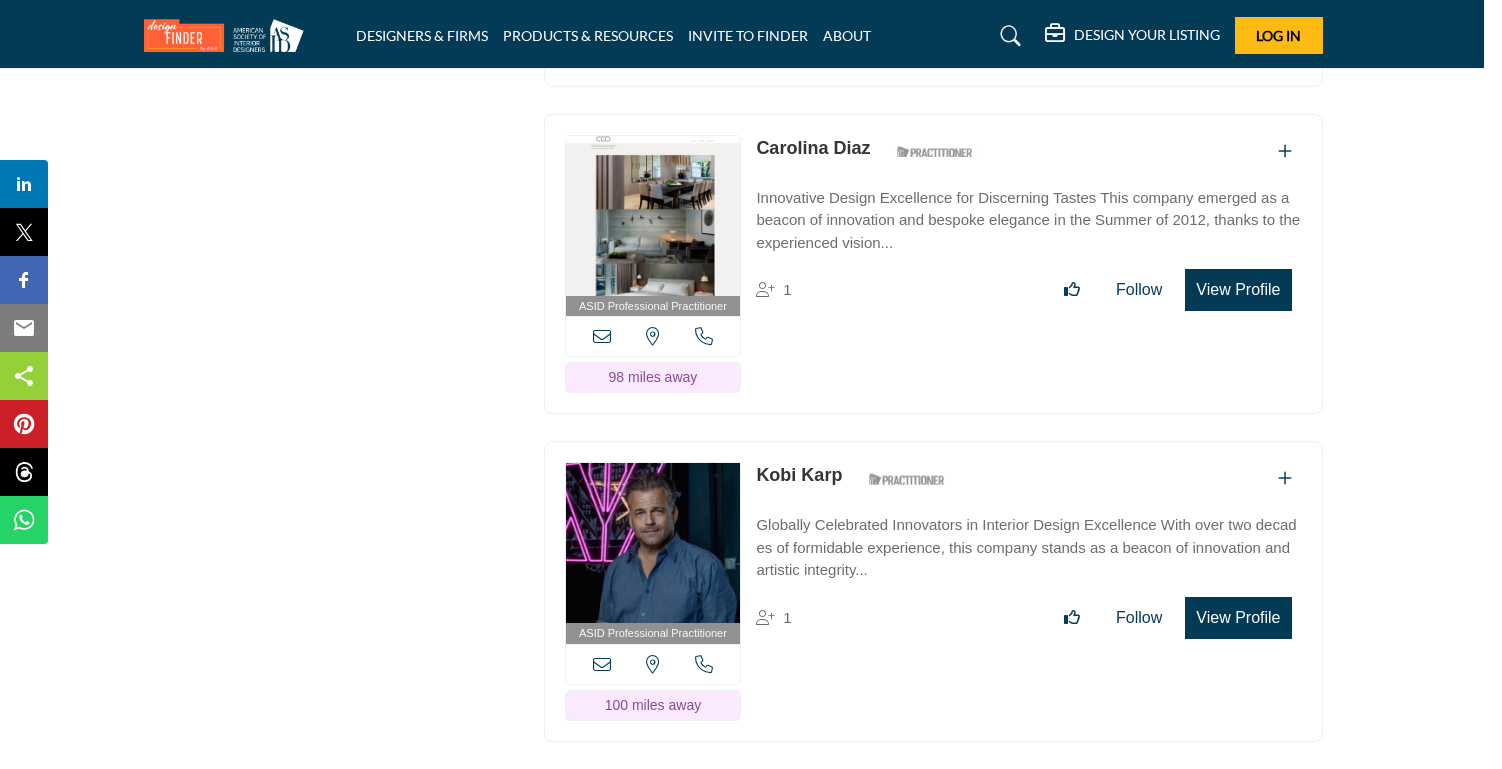 click on "View Profile" at bounding box center (1238, 618) 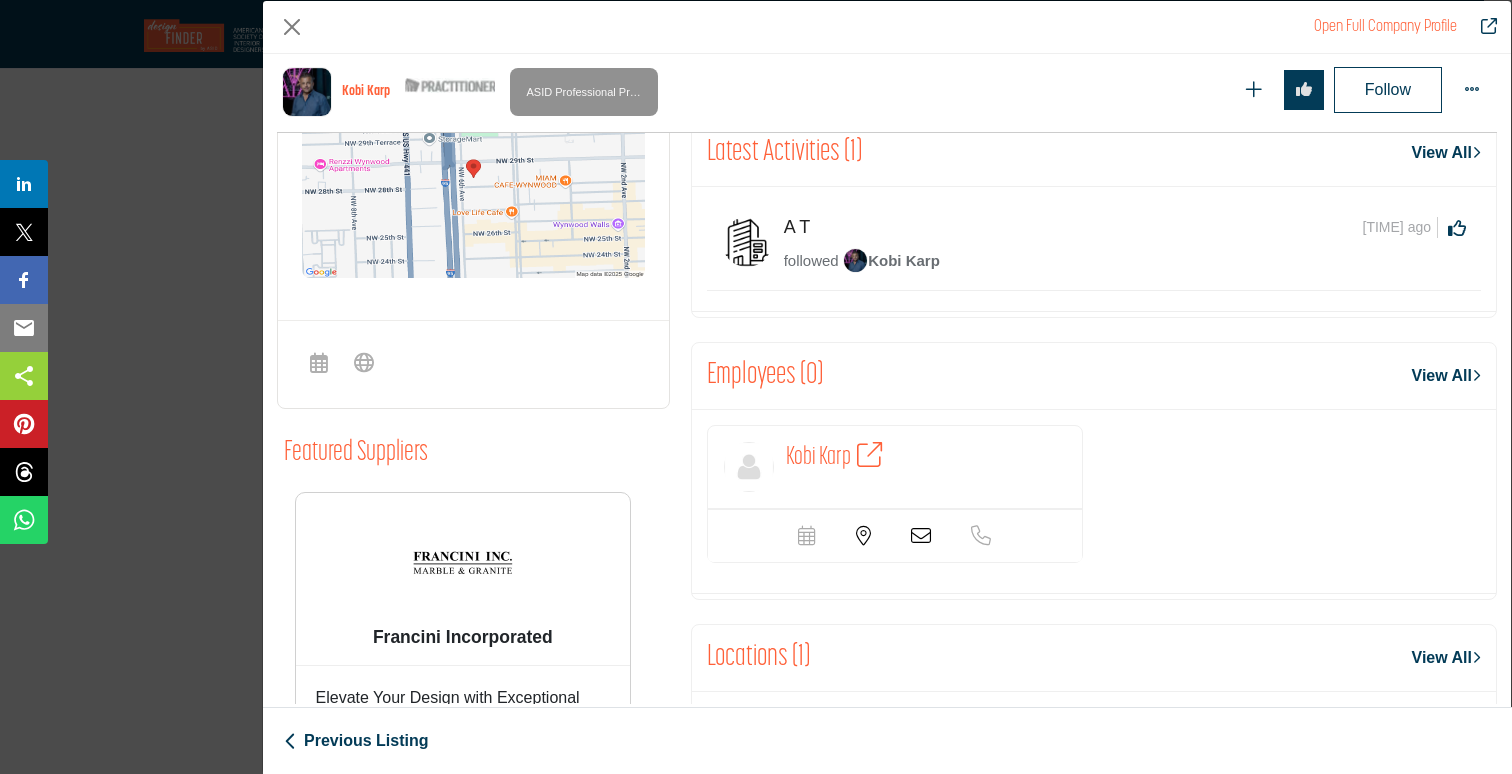 scroll, scrollTop: 865, scrollLeft: 0, axis: vertical 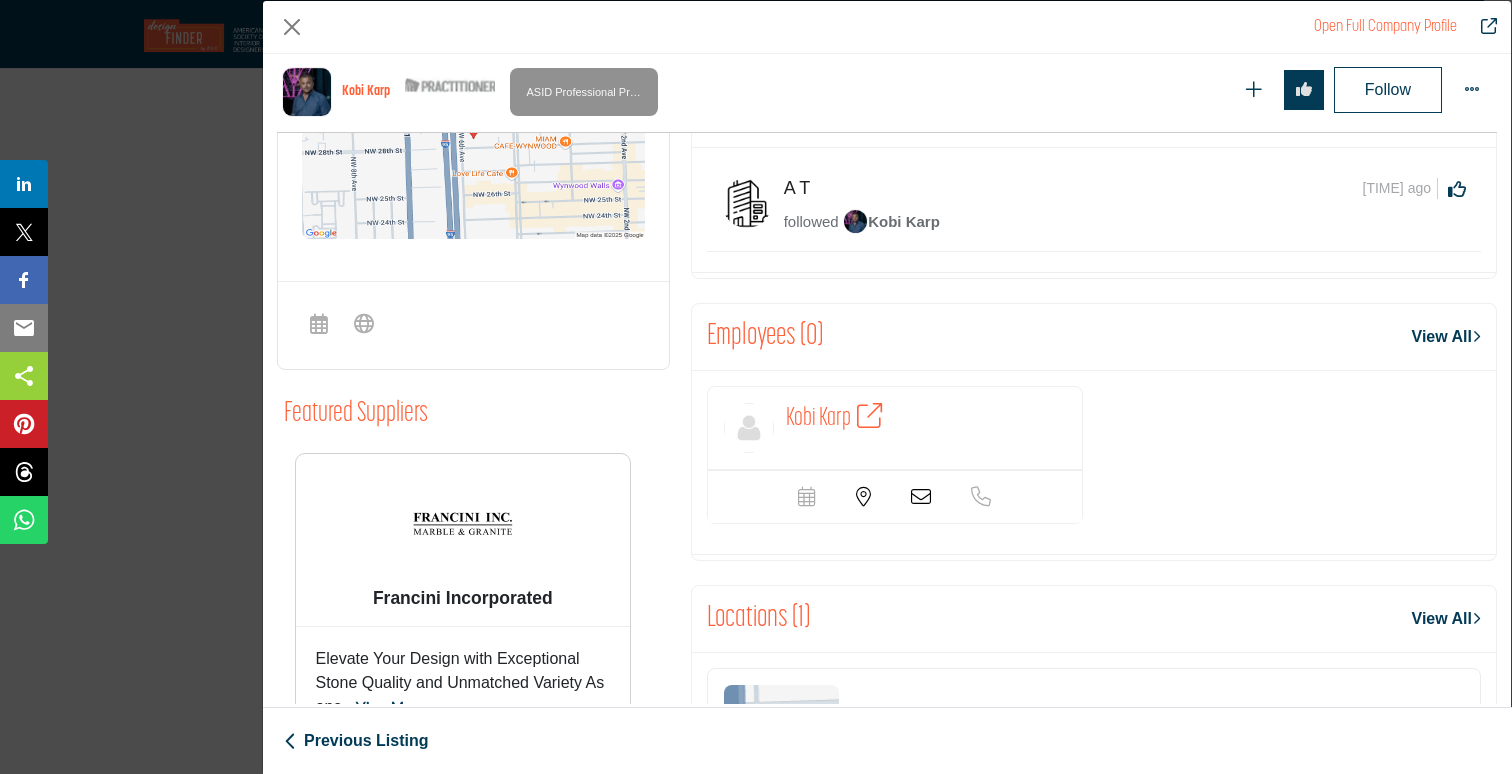 click on "Kobi Karp" at bounding box center [818, 418] 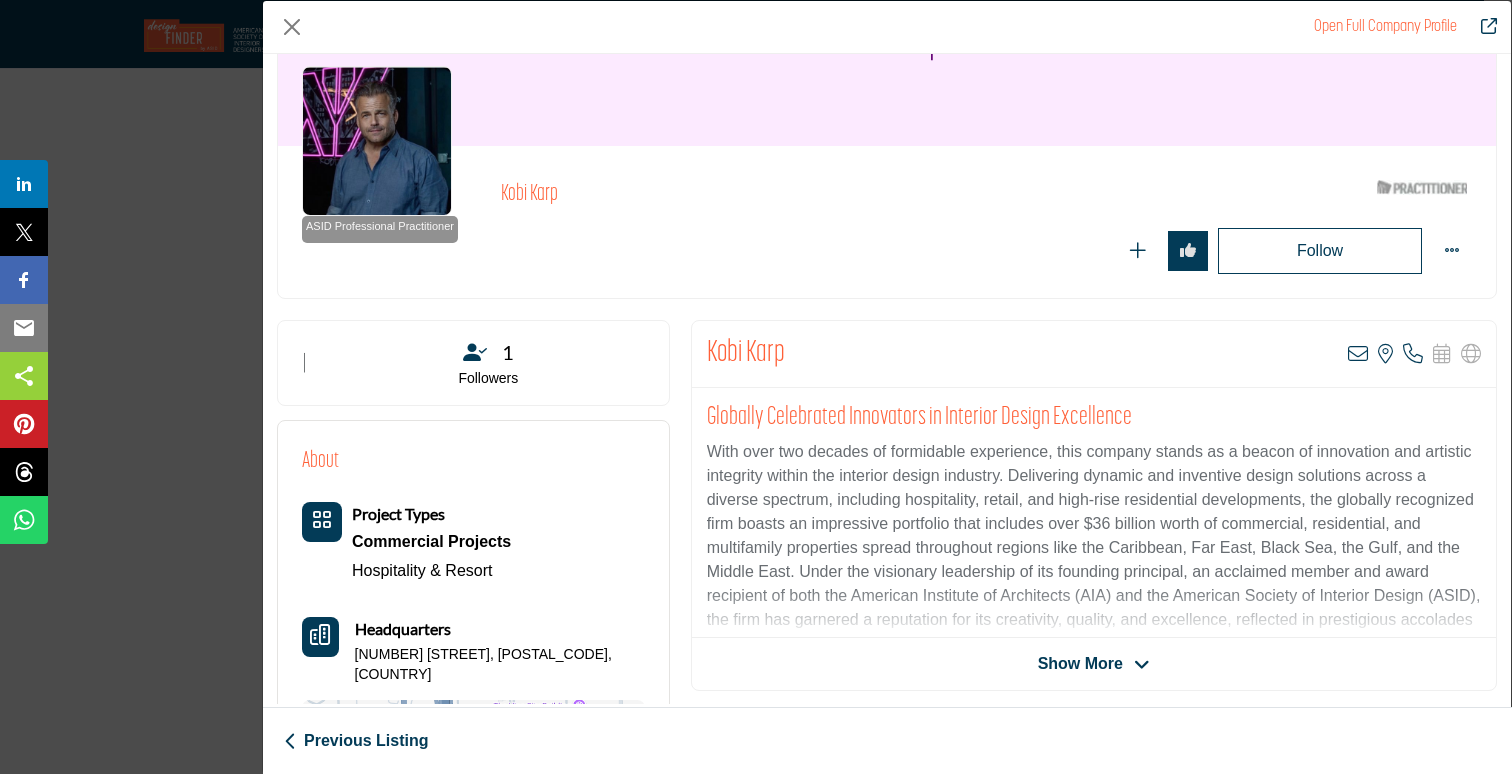 scroll, scrollTop: 124, scrollLeft: 0, axis: vertical 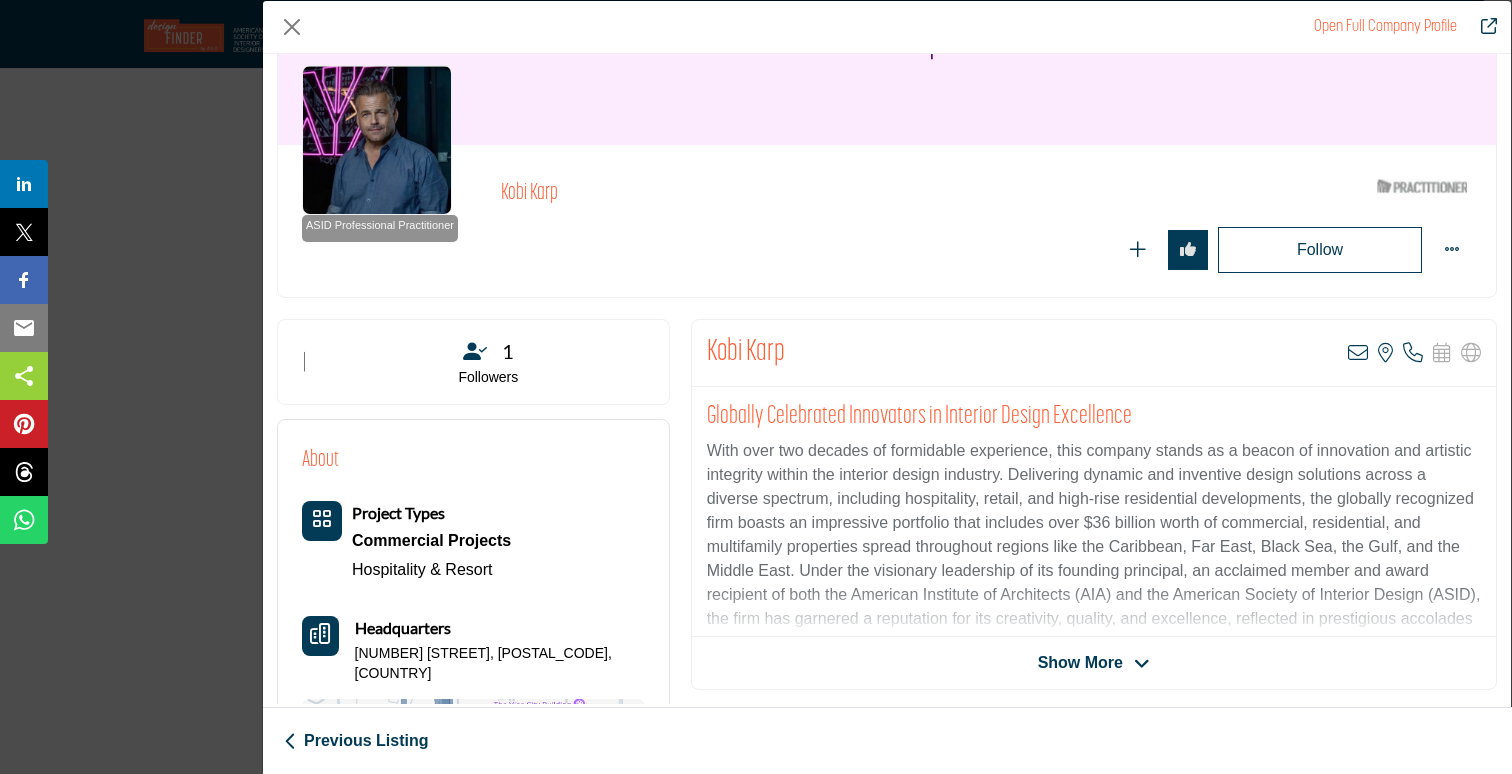 click on "Show More" at bounding box center [1080, 663] 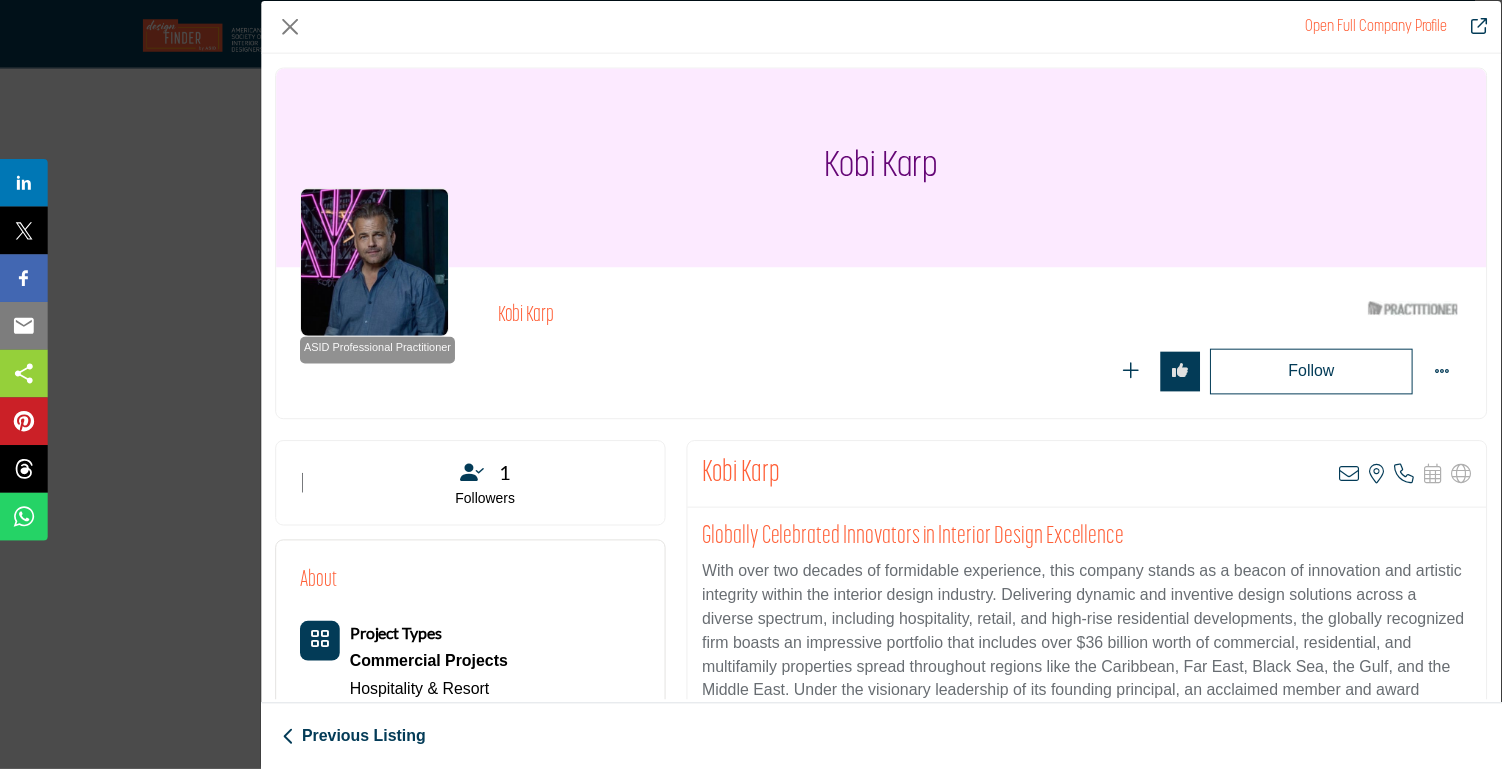scroll, scrollTop: 0, scrollLeft: 0, axis: both 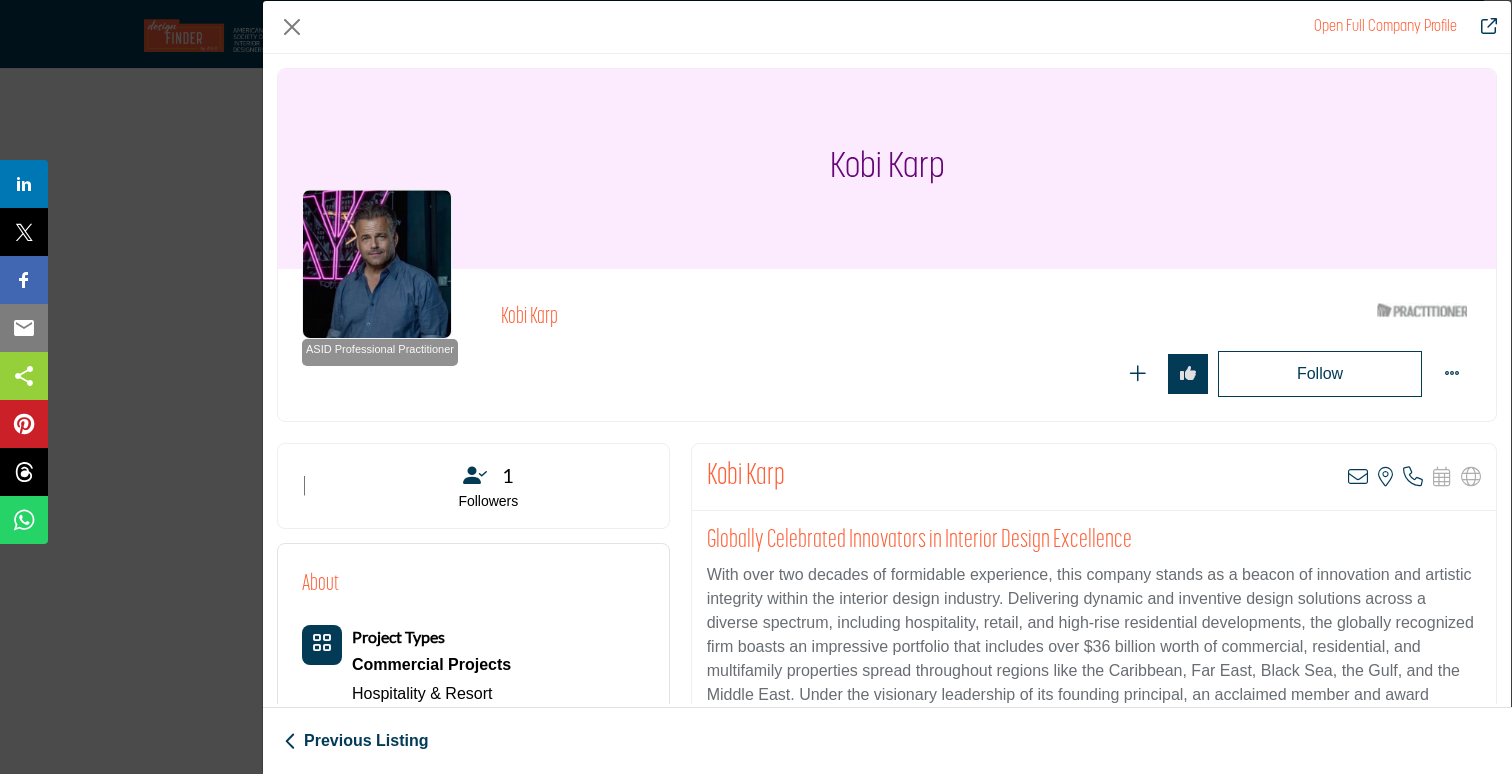 click on "Open Full Company Profile" at bounding box center (887, 27) 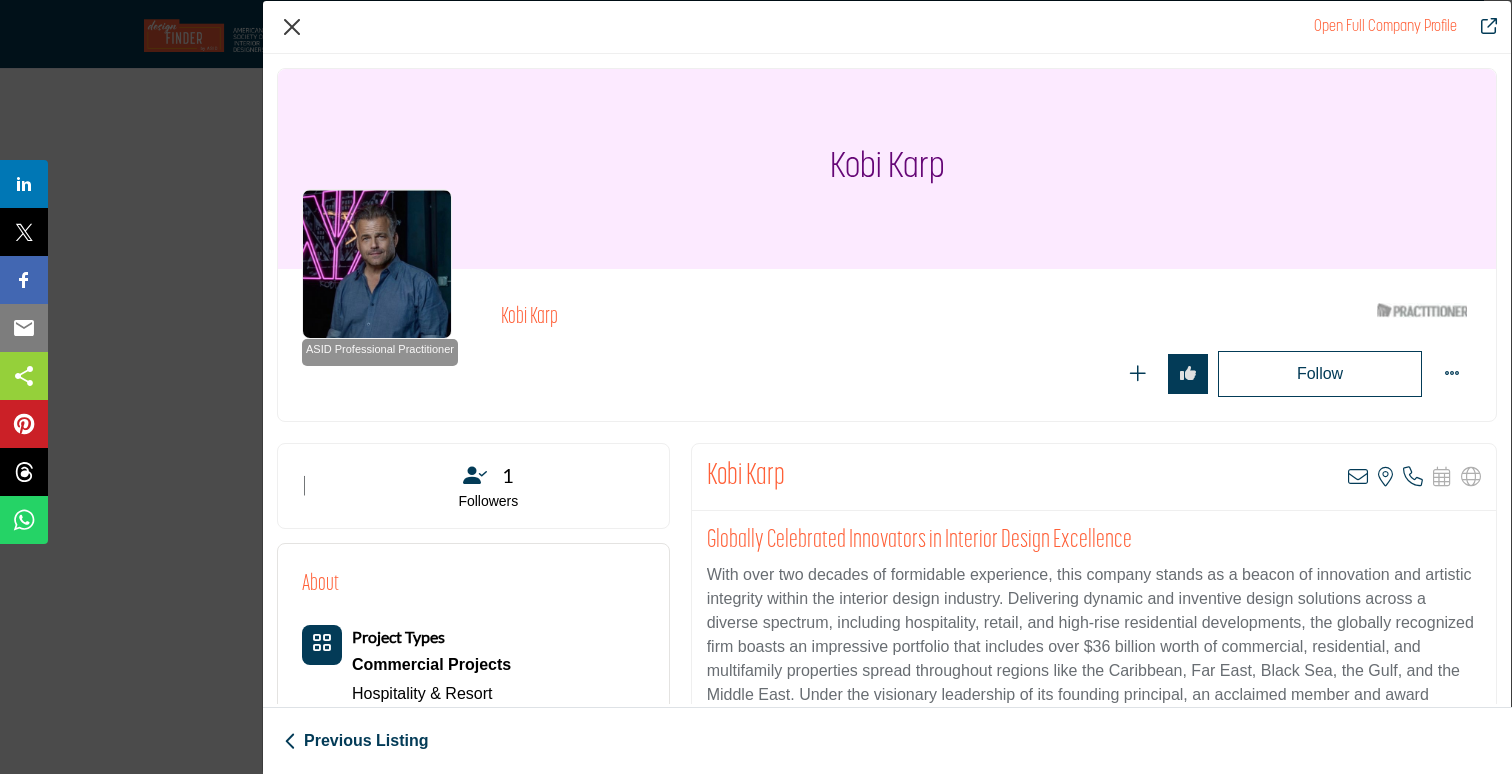 click at bounding box center (292, 27) 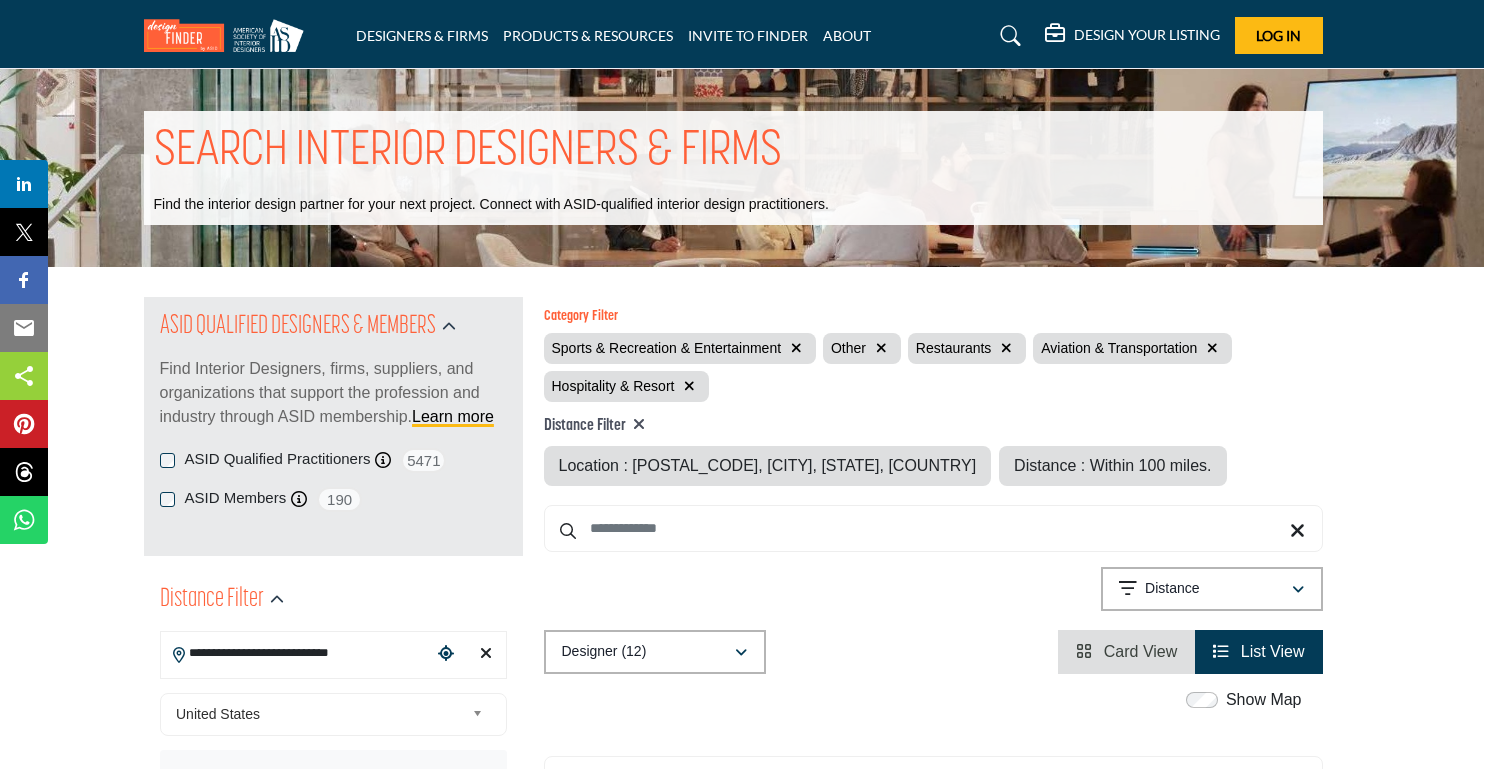 scroll, scrollTop: 0, scrollLeft: 18, axis: horizontal 